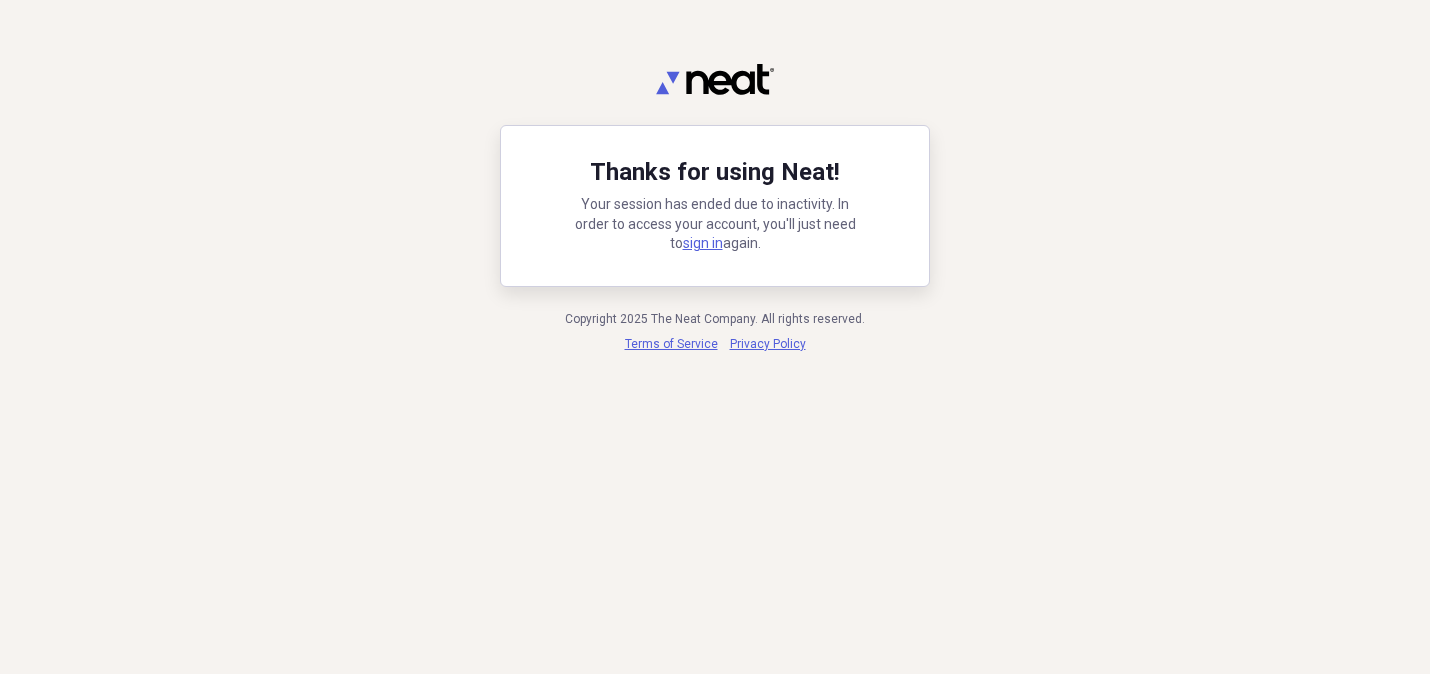 scroll, scrollTop: 0, scrollLeft: 0, axis: both 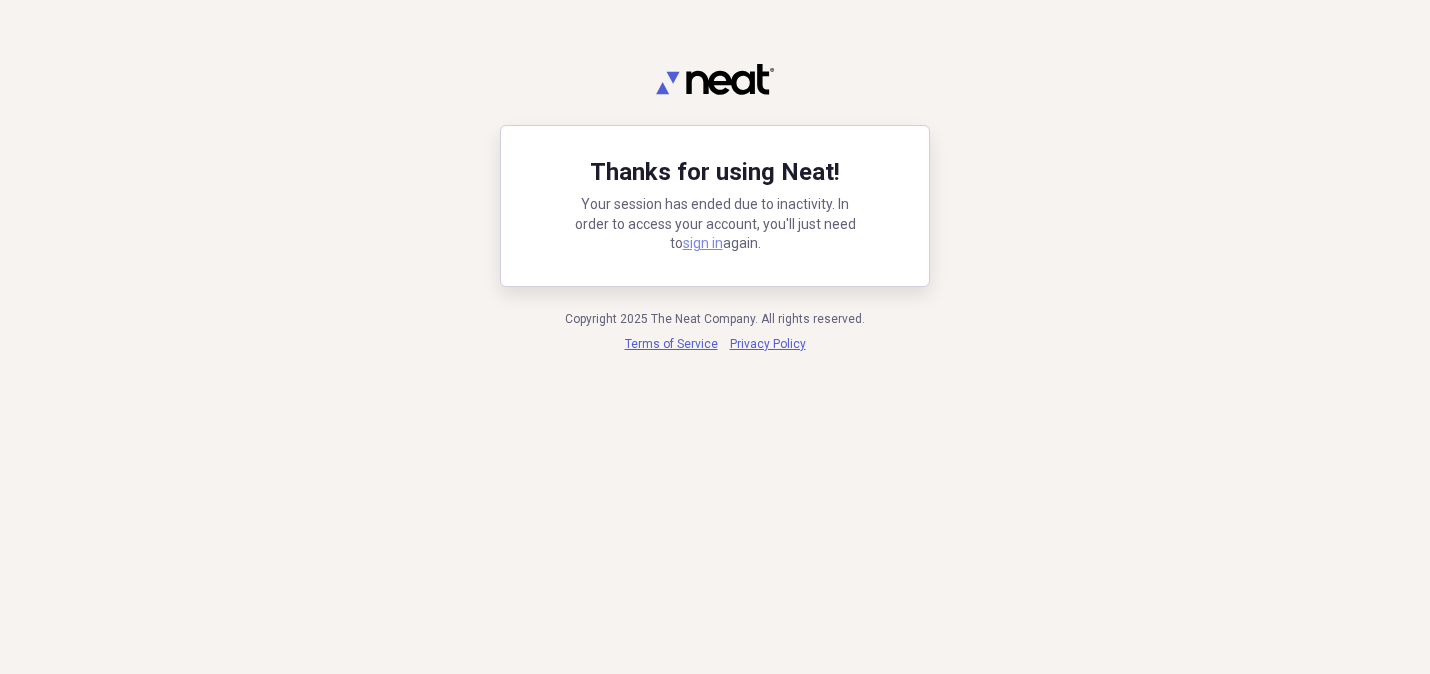 click on "sign in" at bounding box center [703, 243] 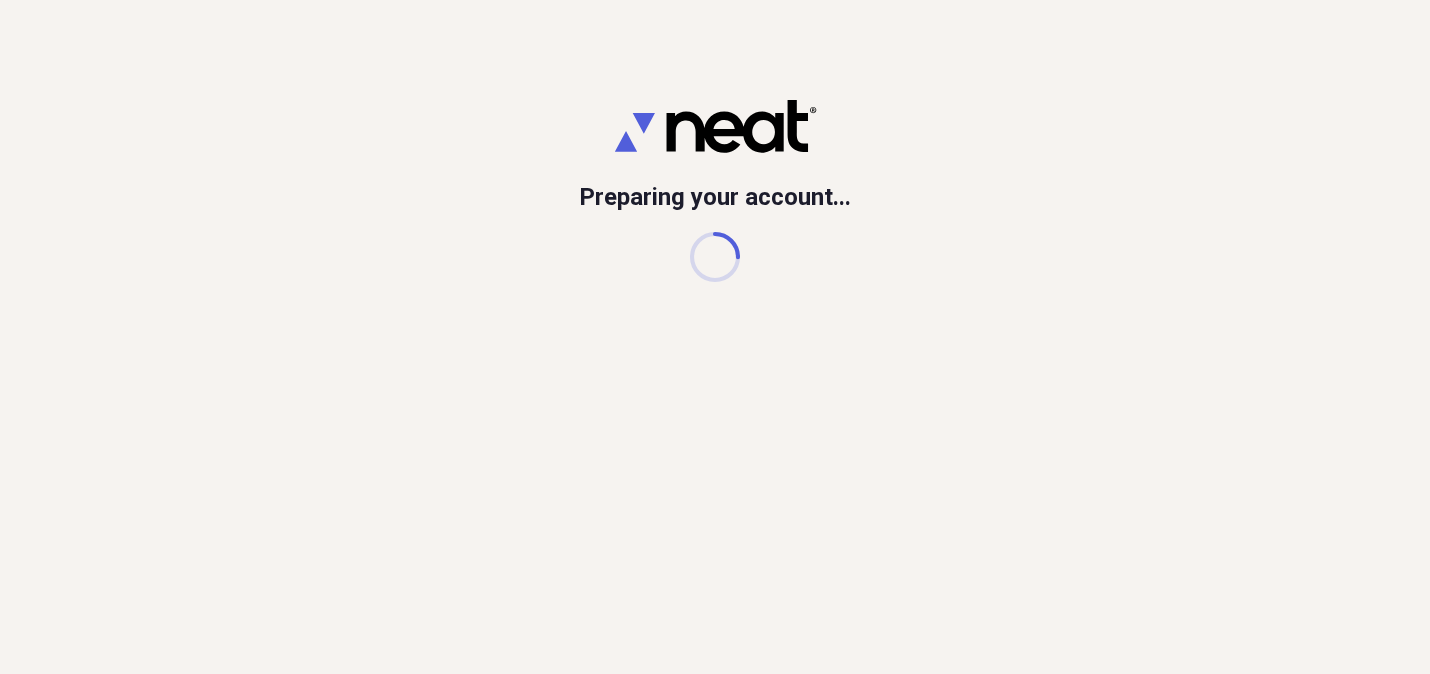 scroll, scrollTop: 0, scrollLeft: 0, axis: both 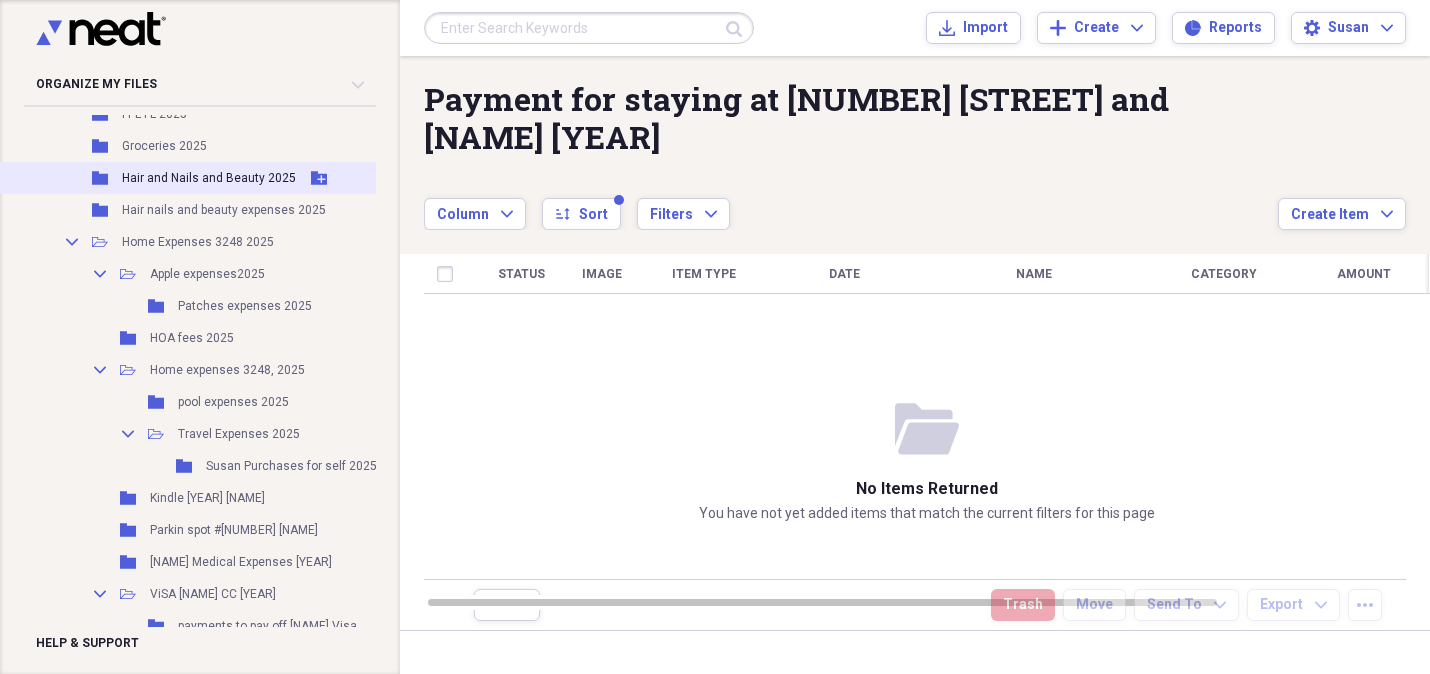 click on "Hair and Nails and Beauty 2025" at bounding box center [209, 178] 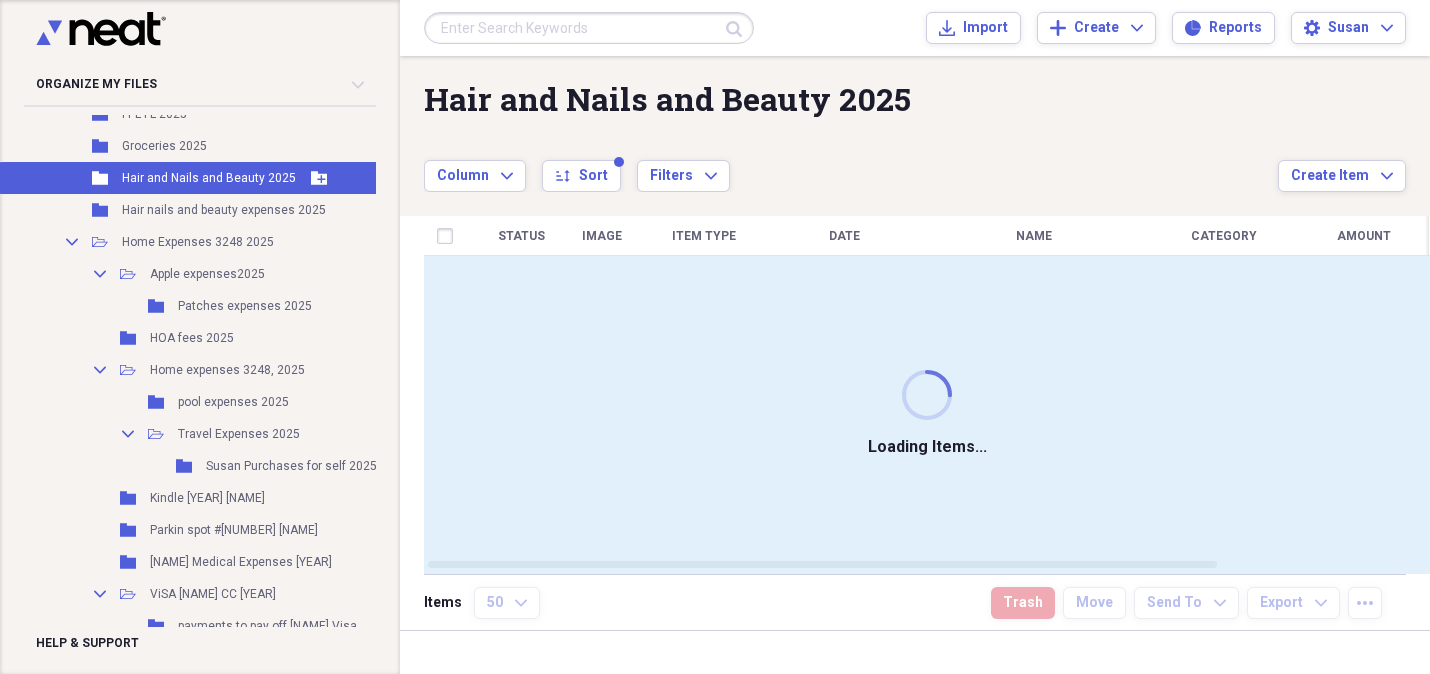 click on "Hair and Nails and Beauty 2025" at bounding box center [209, 178] 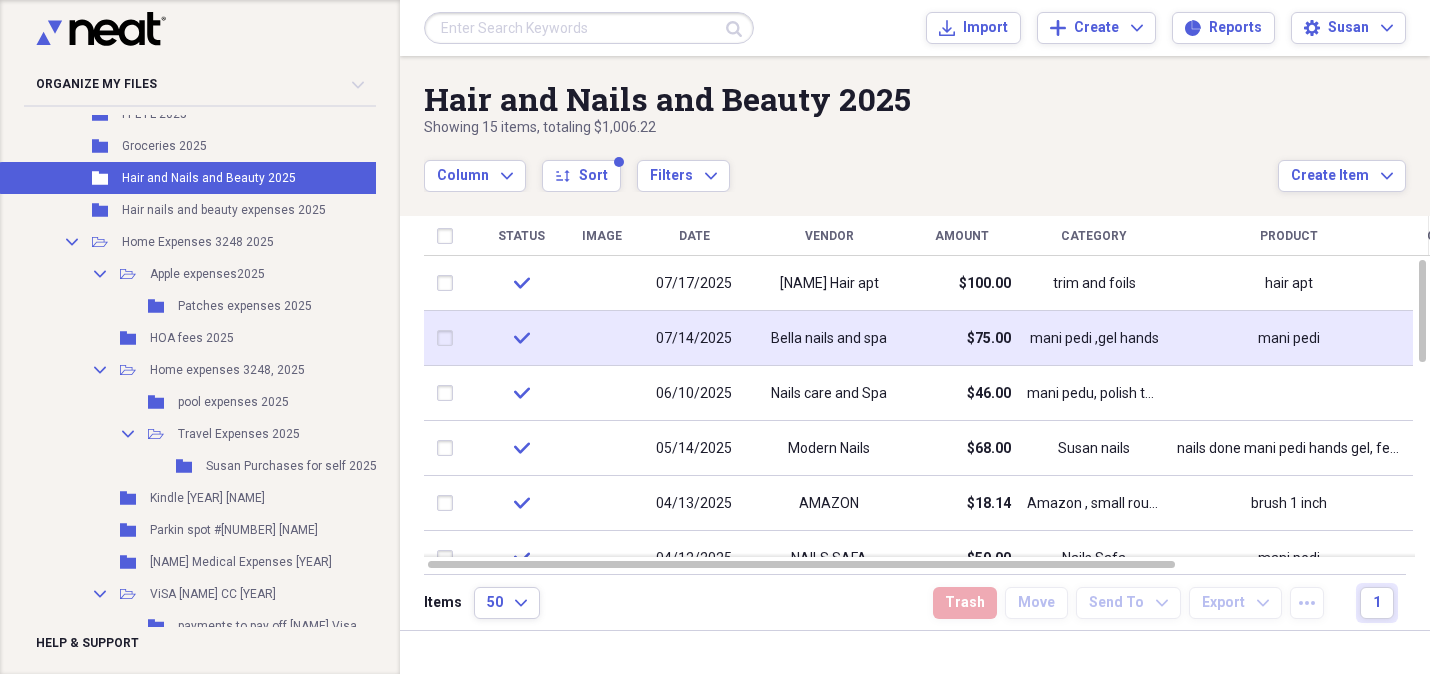 click at bounding box center (601, 338) 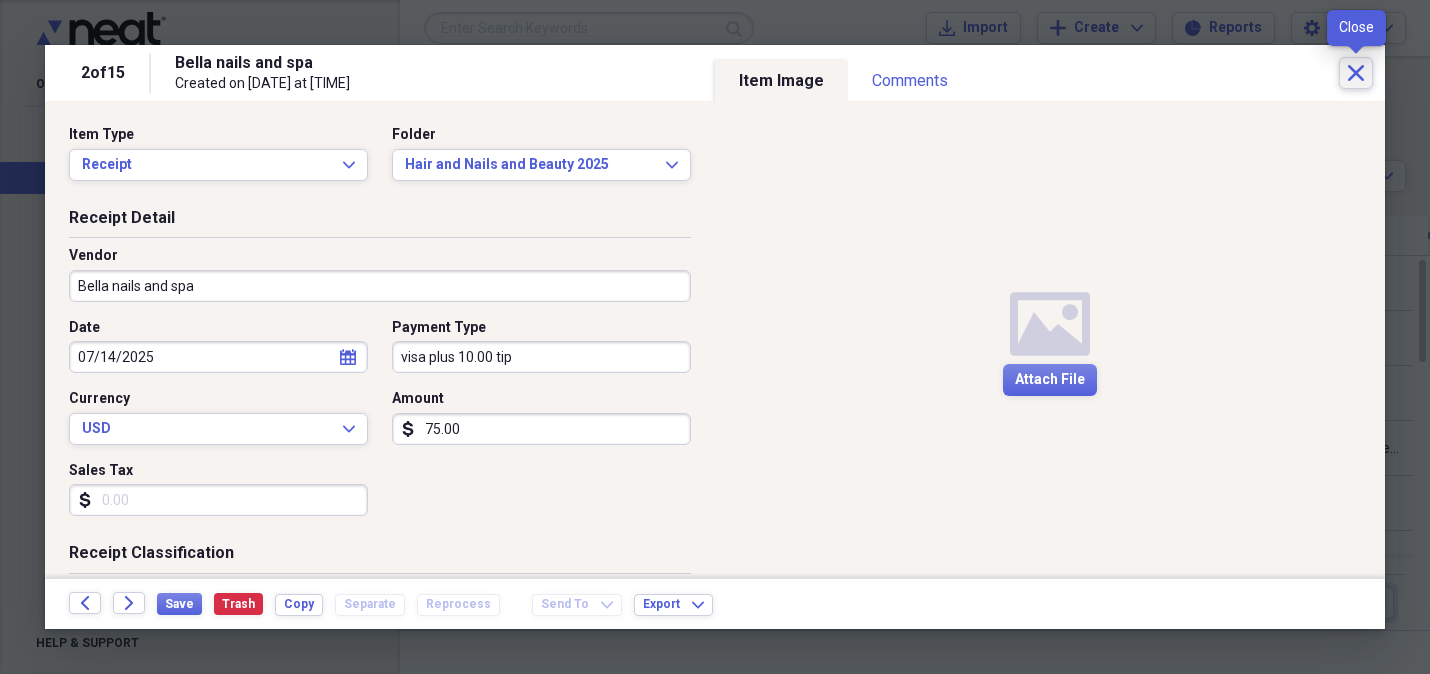 click on "Close" 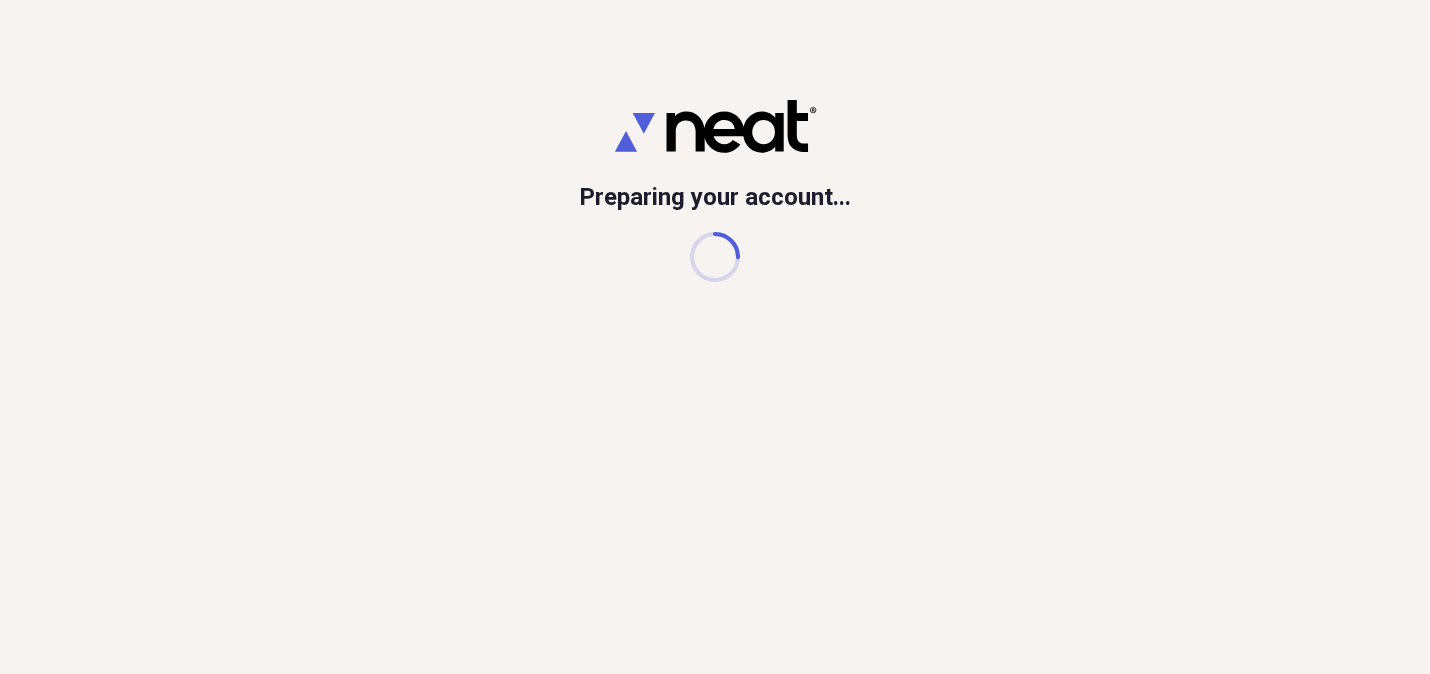 scroll, scrollTop: 0, scrollLeft: 0, axis: both 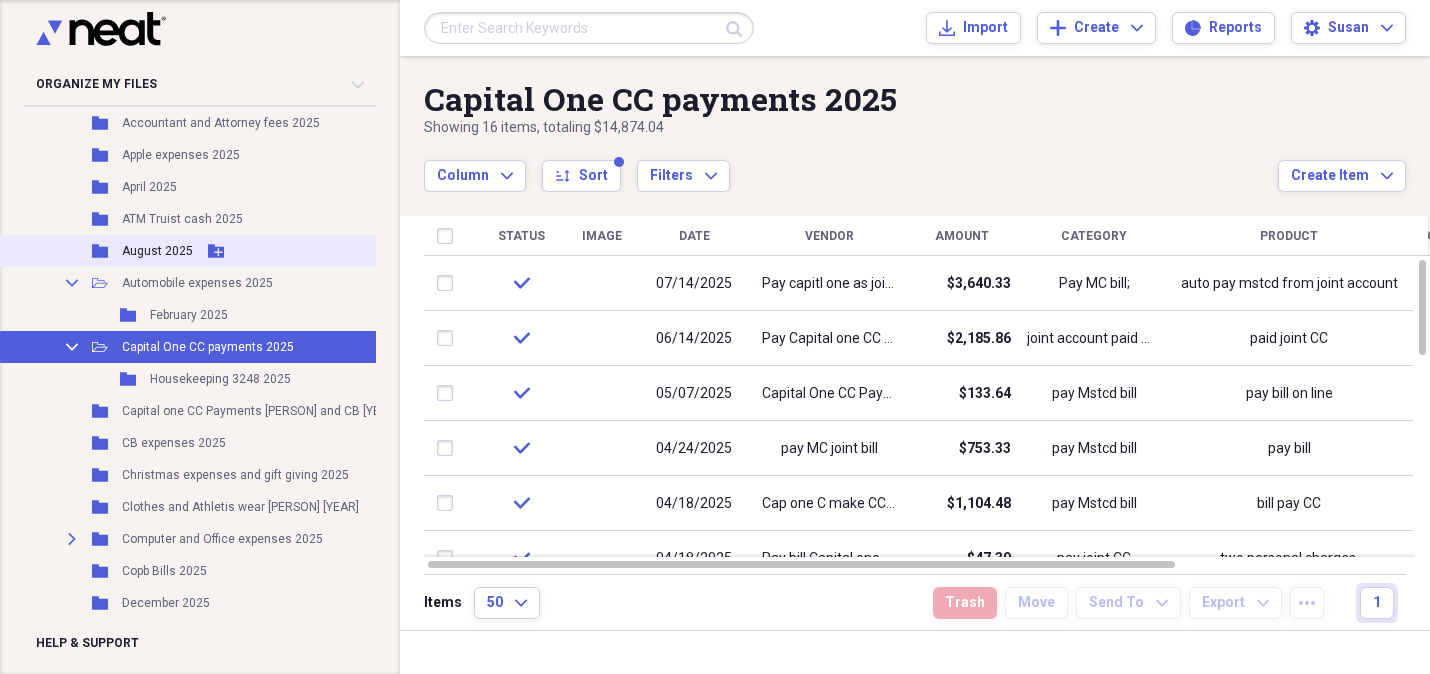 click on "August 2025" at bounding box center [157, 251] 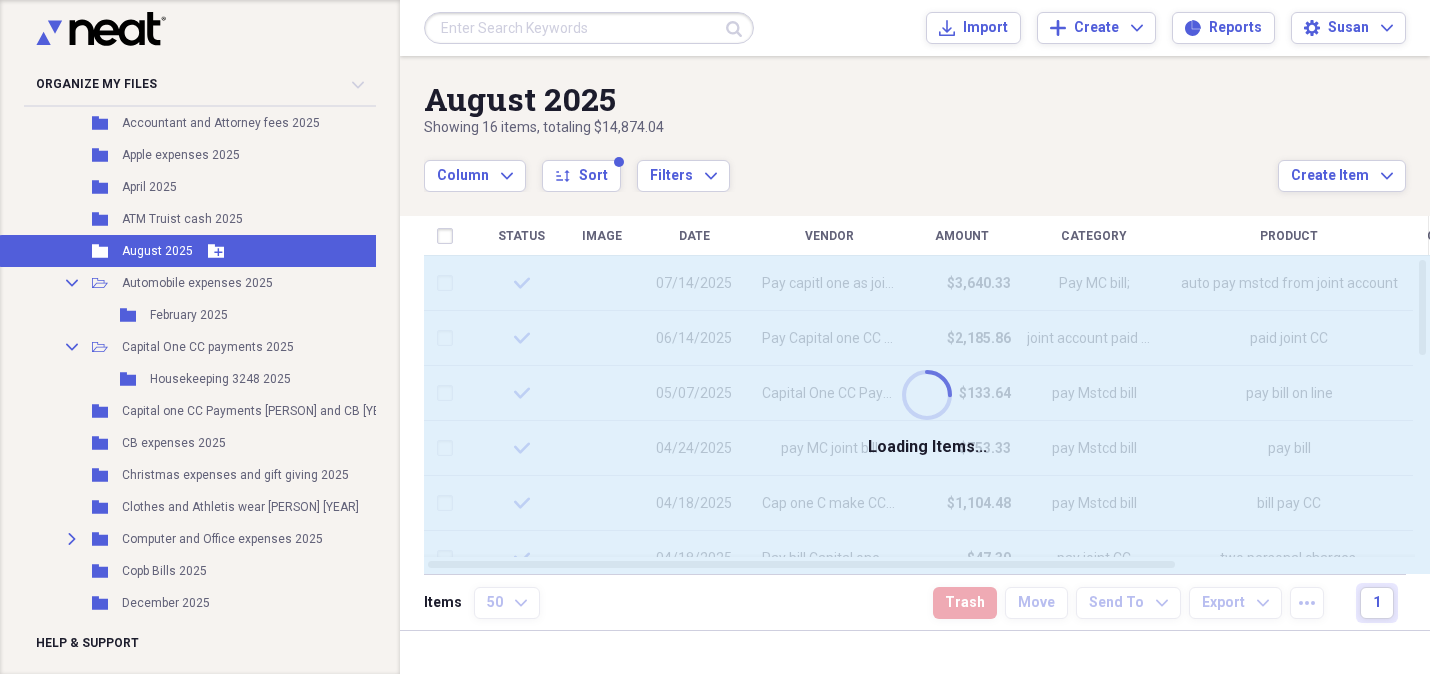 click on "August 2025" at bounding box center [157, 251] 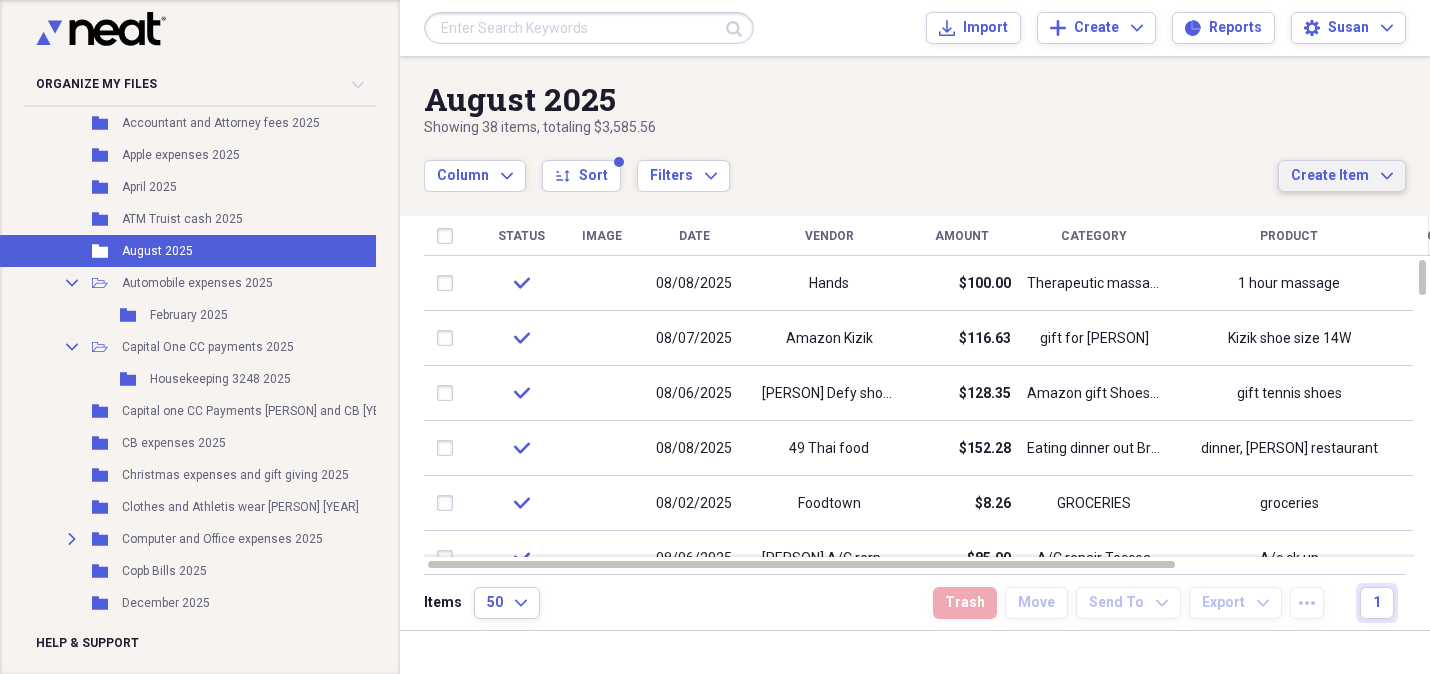 click on "Create Item" at bounding box center (1330, 176) 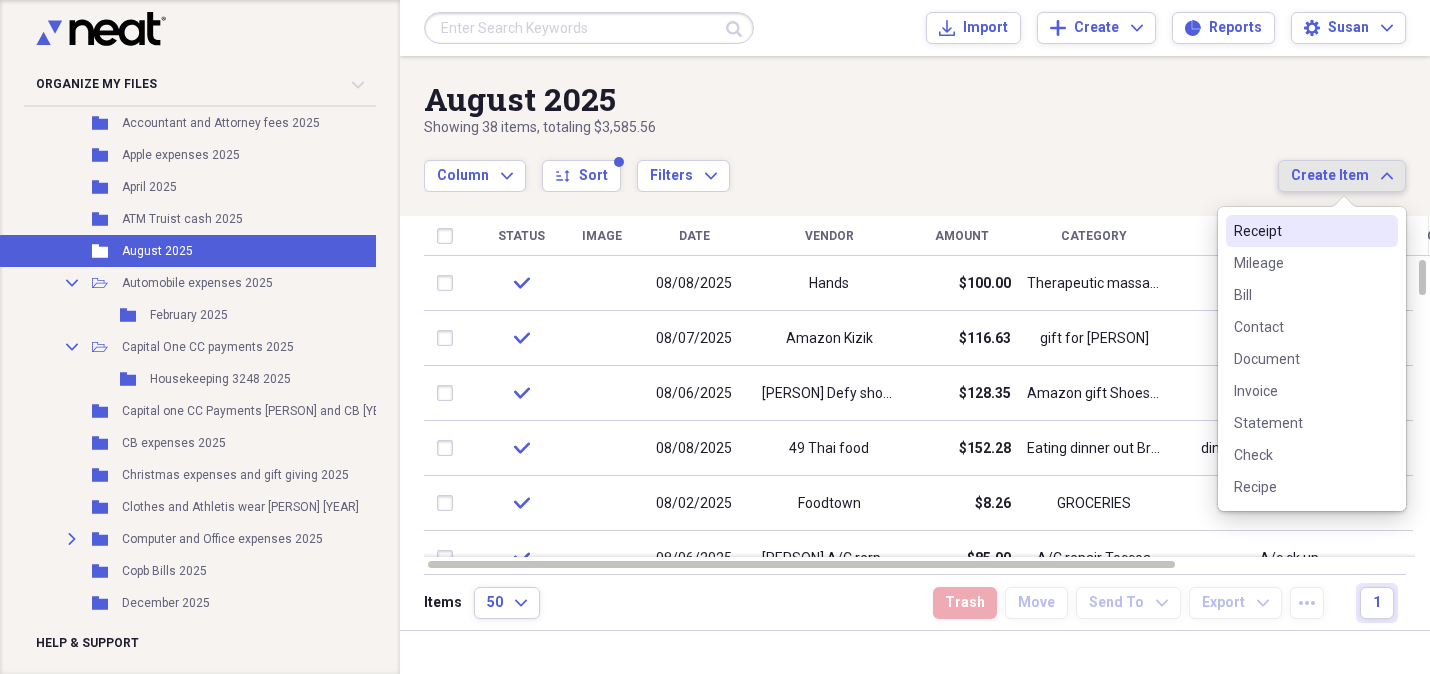 click on "Receipt" at bounding box center (1300, 231) 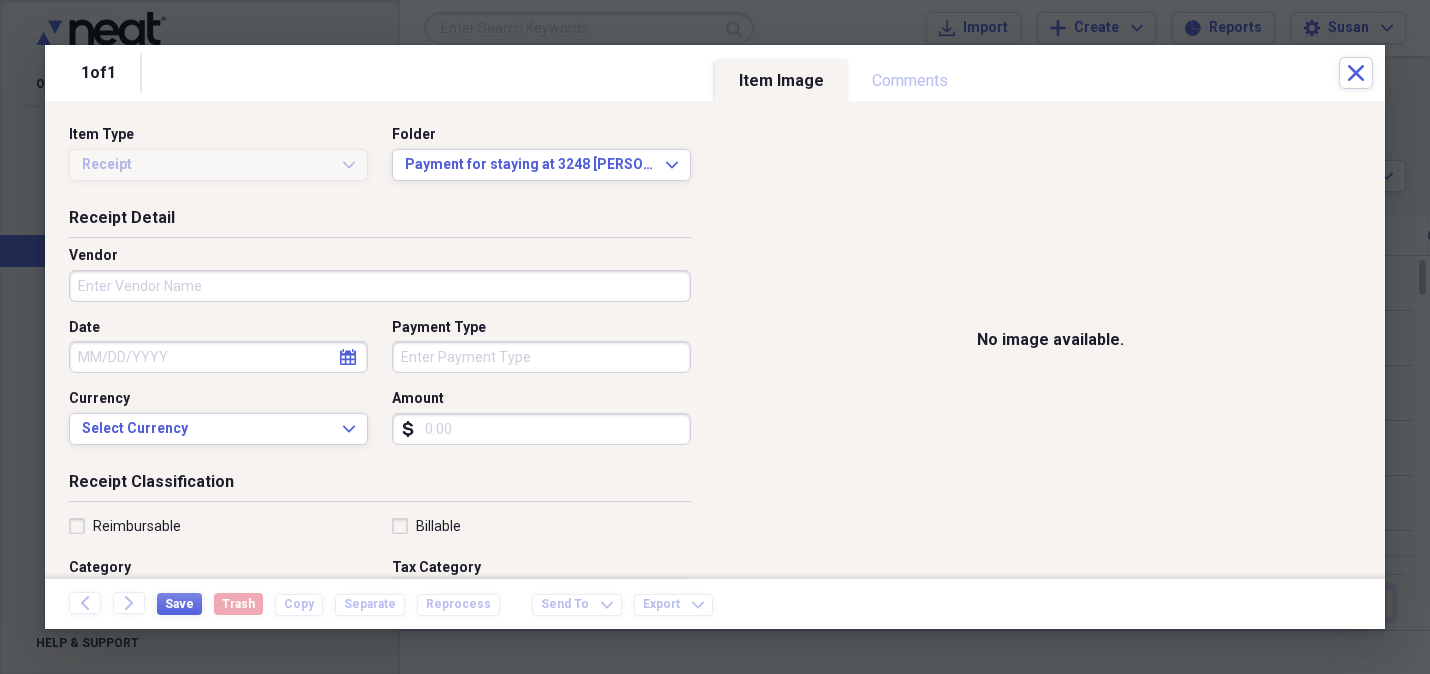 click on "Vendor" at bounding box center [380, 286] 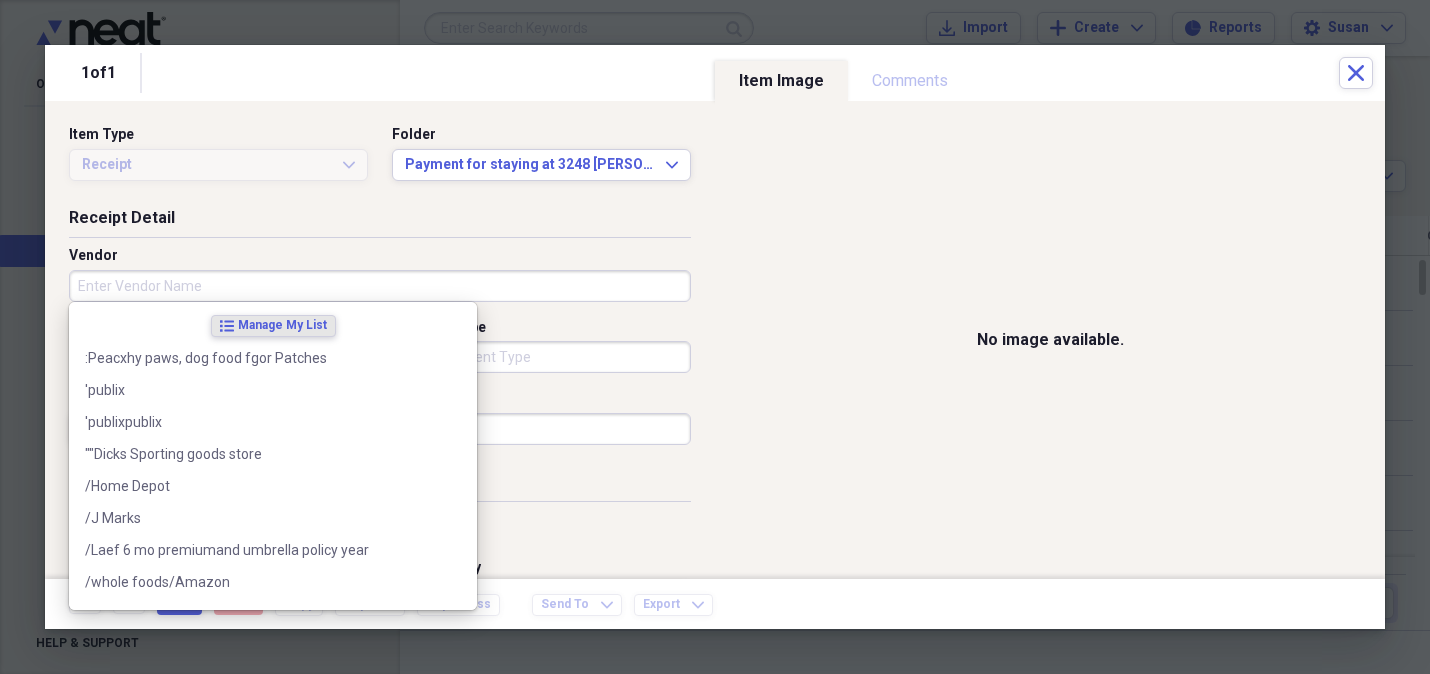 type on "M" 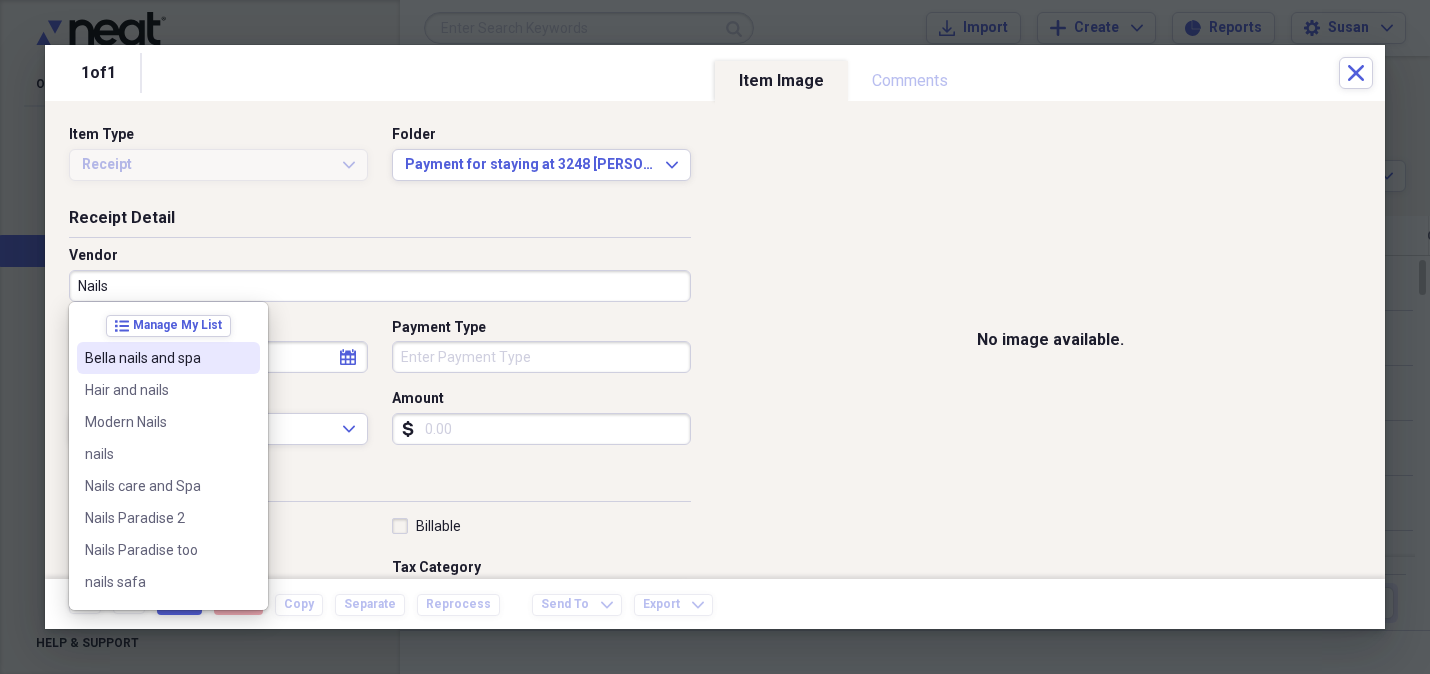 click on "Bella nails and spa" at bounding box center (156, 358) 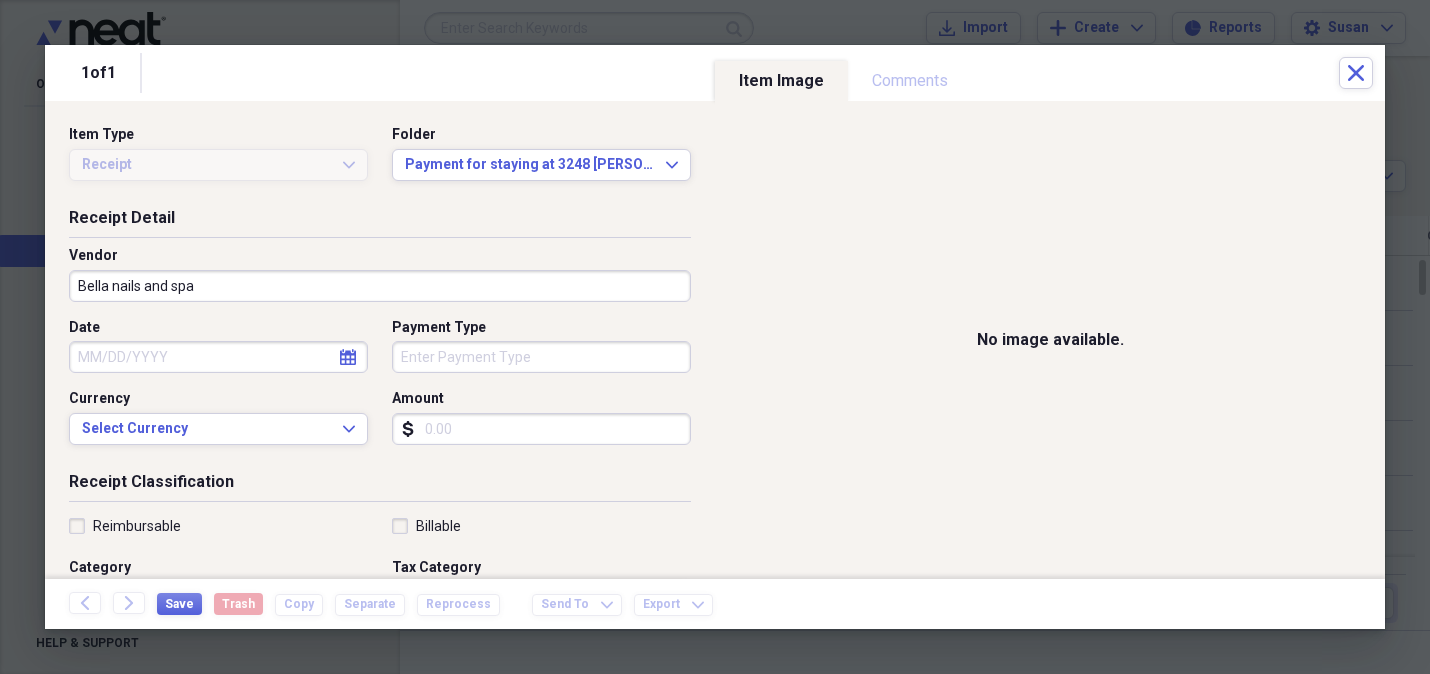 click 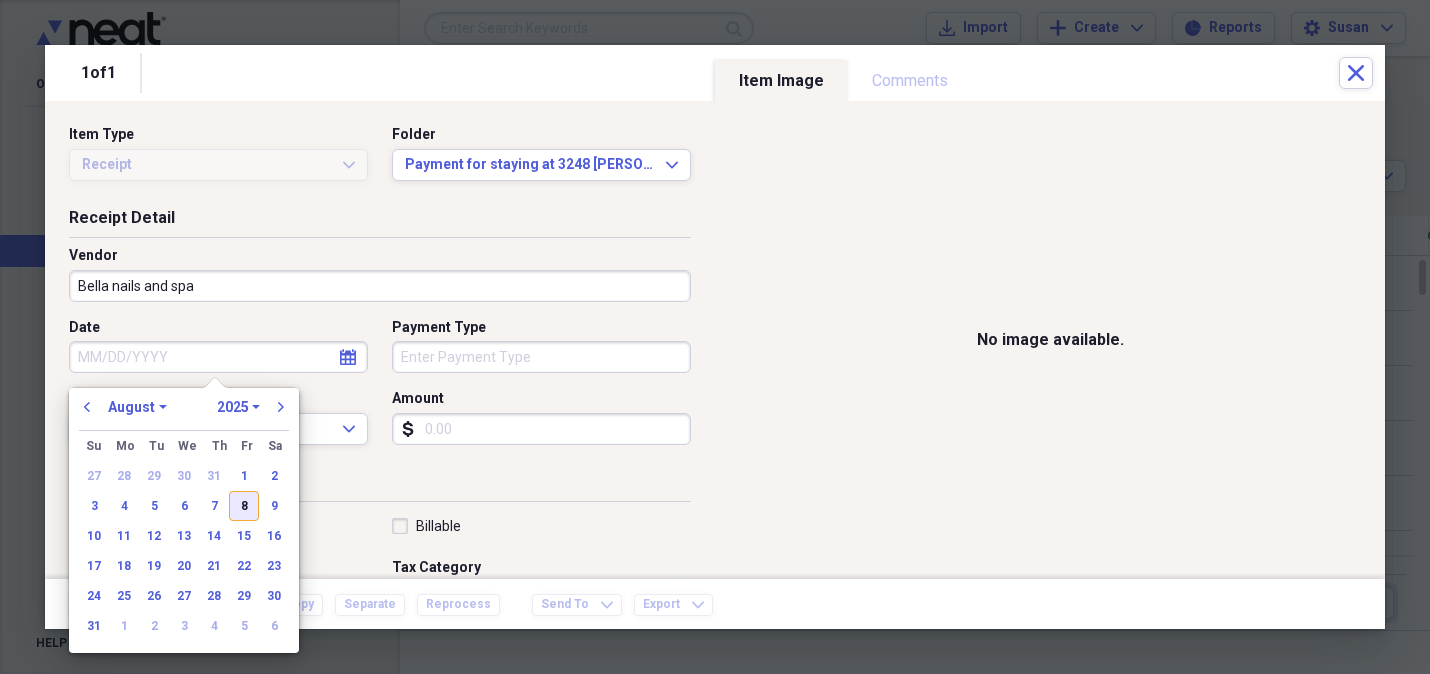 click on "8" at bounding box center [244, 506] 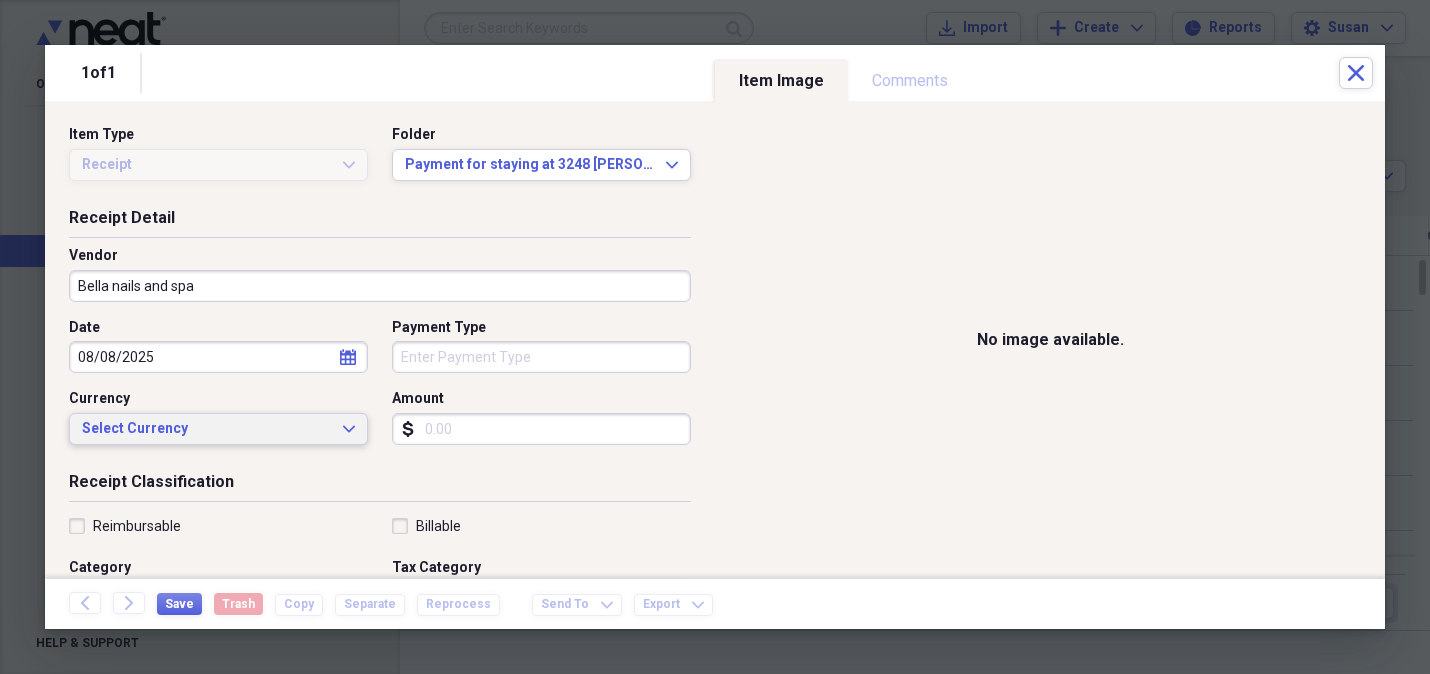 drag, startPoint x: 342, startPoint y: 424, endPoint x: 329, endPoint y: 433, distance: 15.811388 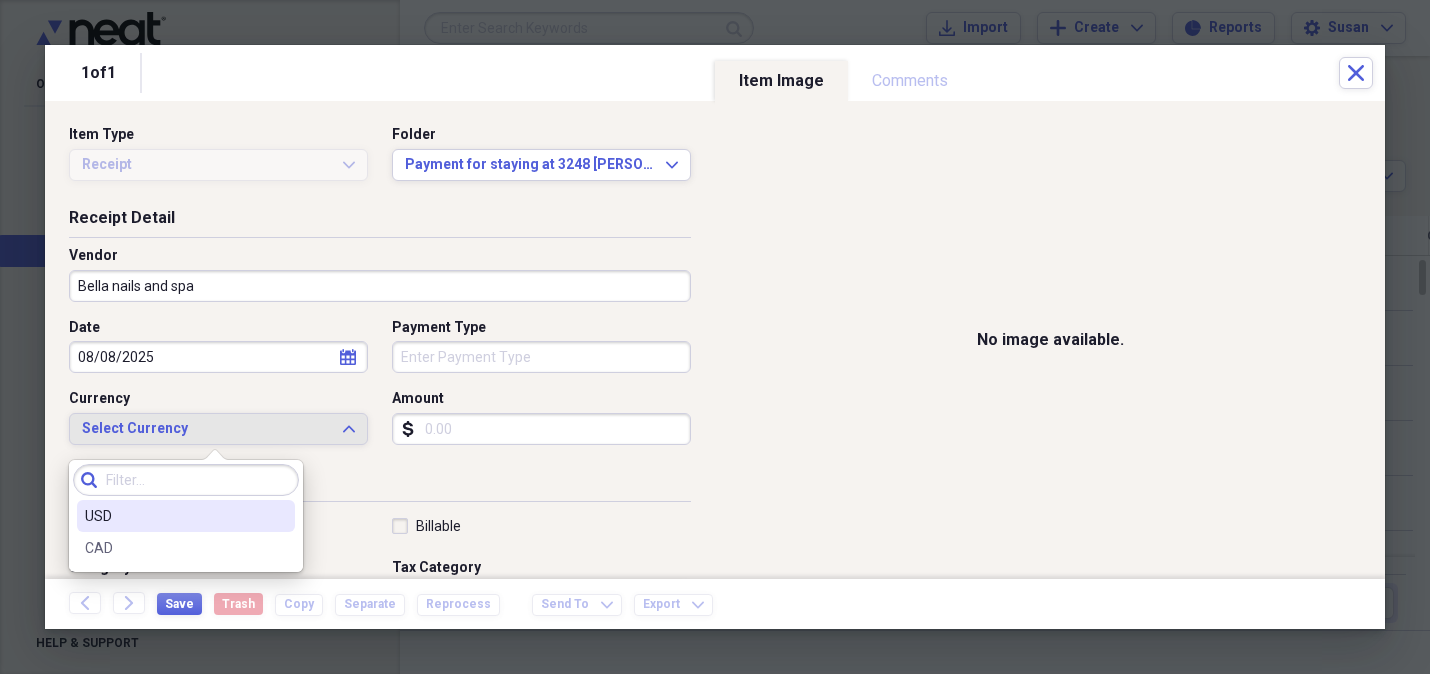 click on "USD" at bounding box center (174, 516) 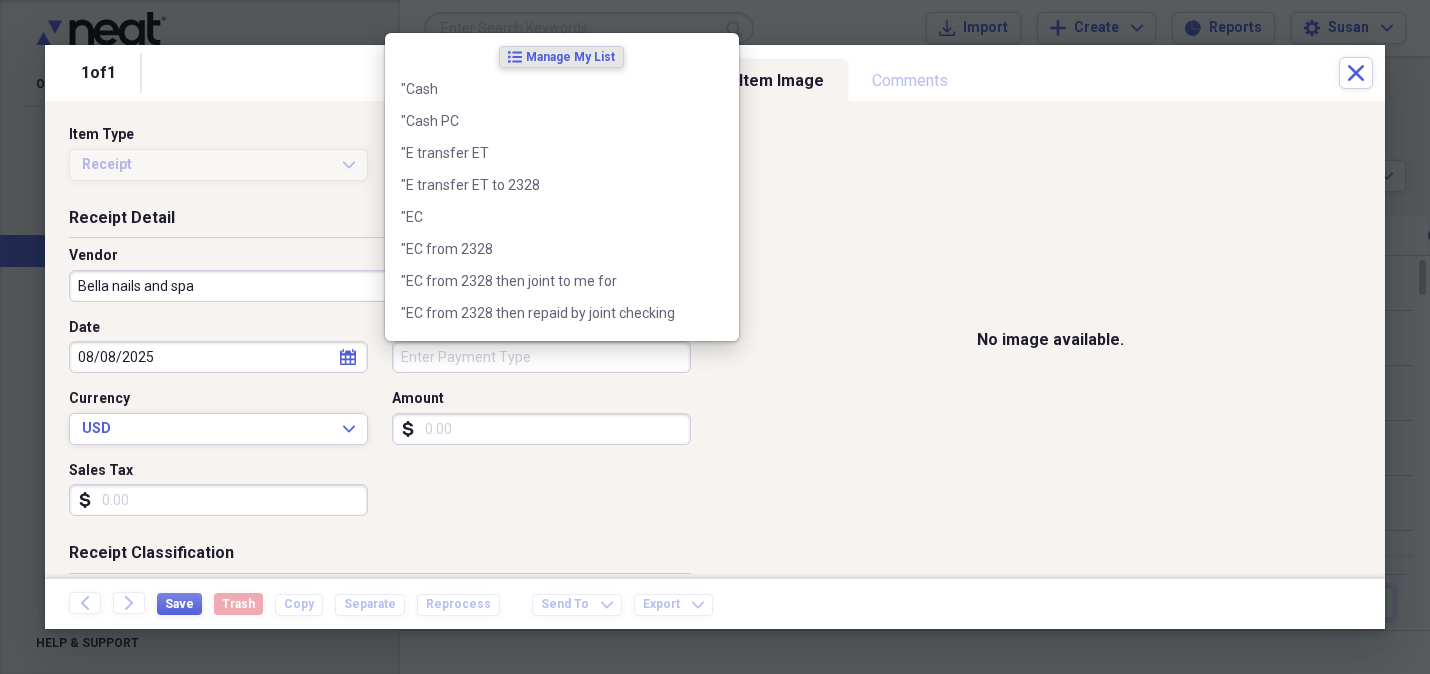 drag, startPoint x: 411, startPoint y: 355, endPoint x: 593, endPoint y: 343, distance: 182.39517 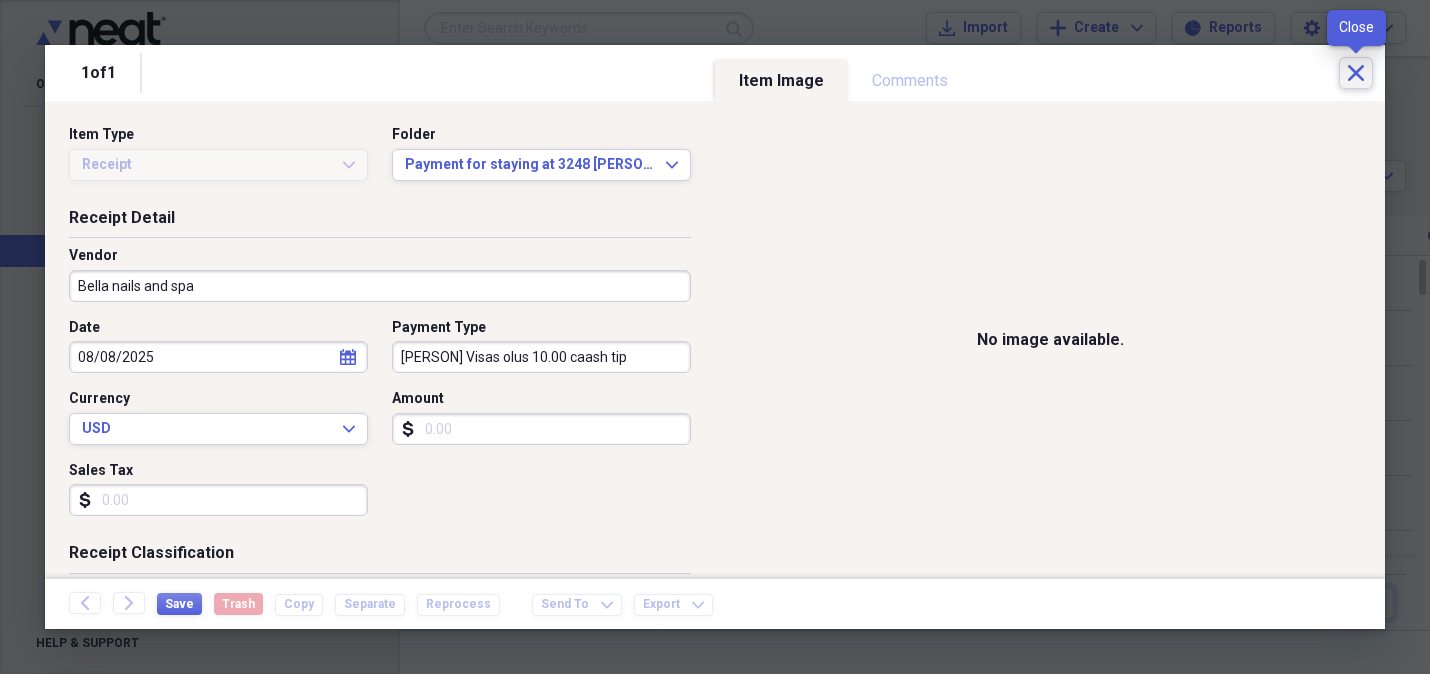 type on "[PERSON] Visas olus 10.00 caash tip" 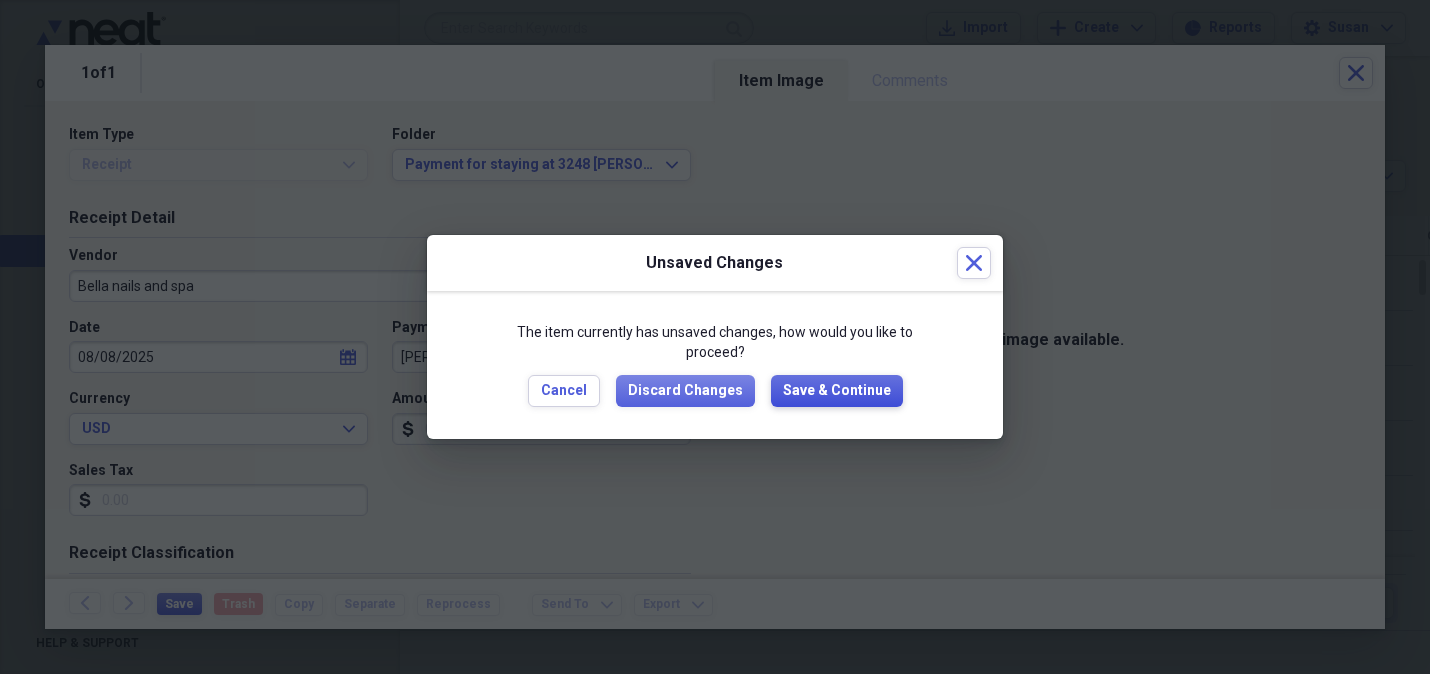 click on "Save & Continue" at bounding box center [837, 391] 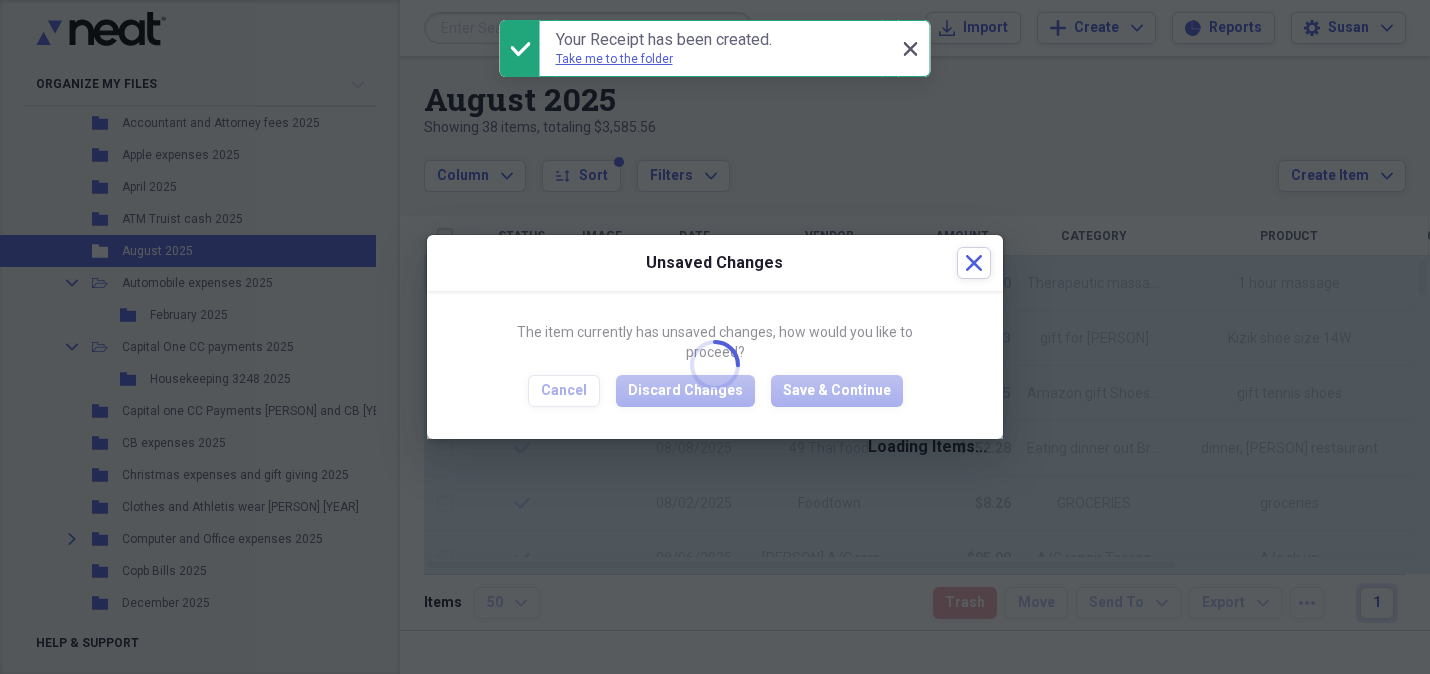 click on "Close Close" at bounding box center (910, 49) 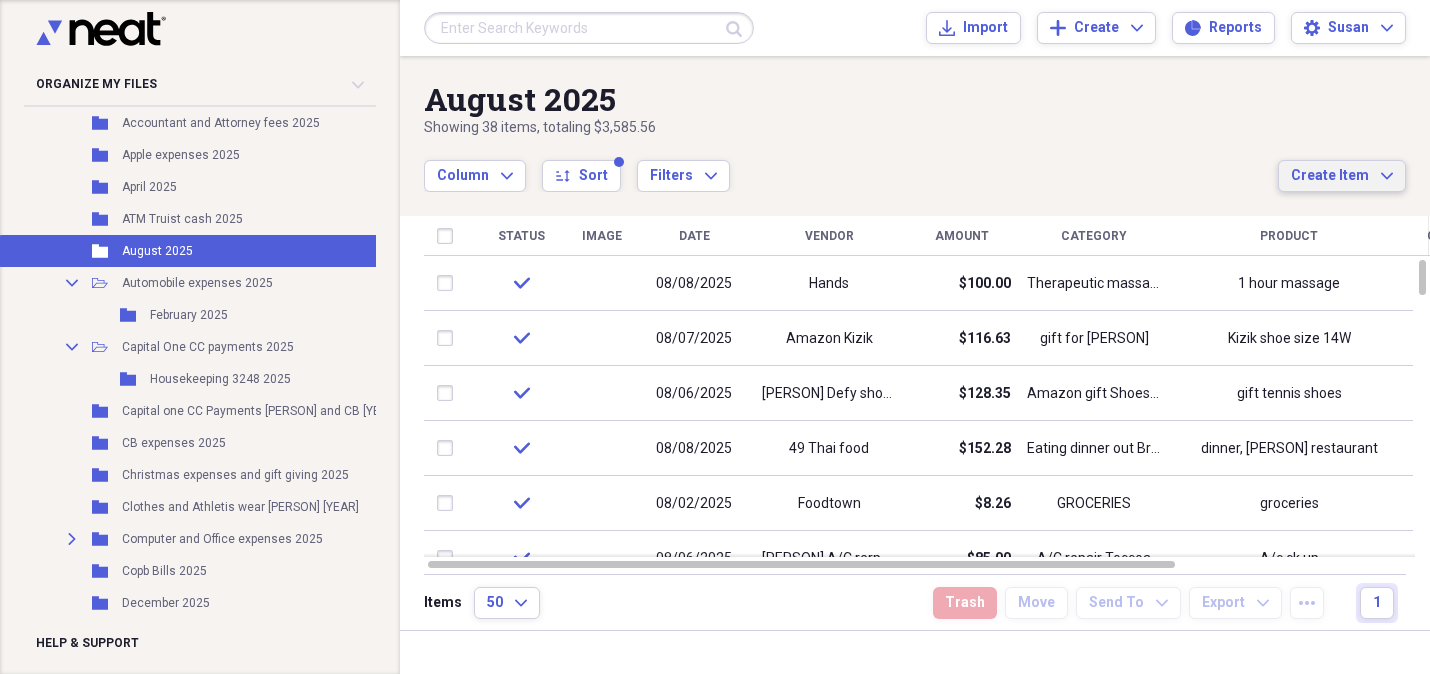 click on "Create Item" at bounding box center [1330, 176] 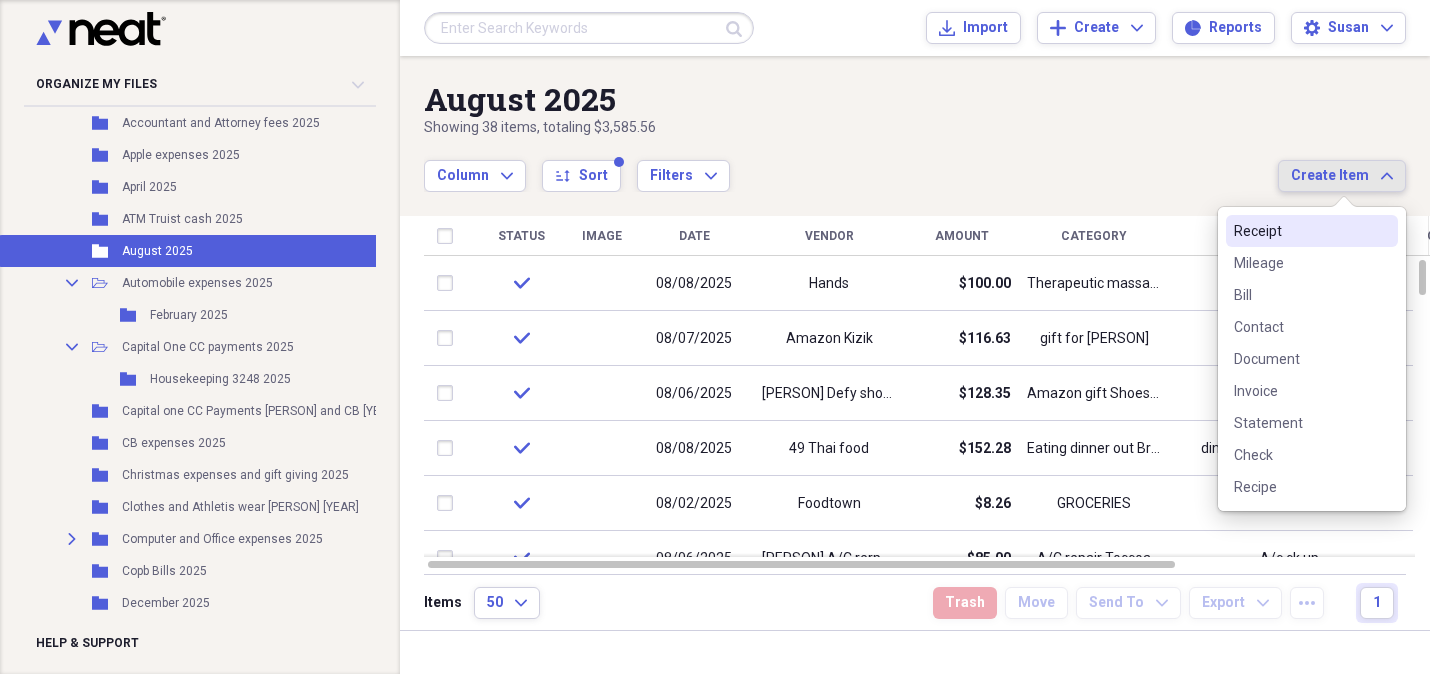 click on "Receipt" at bounding box center [1300, 231] 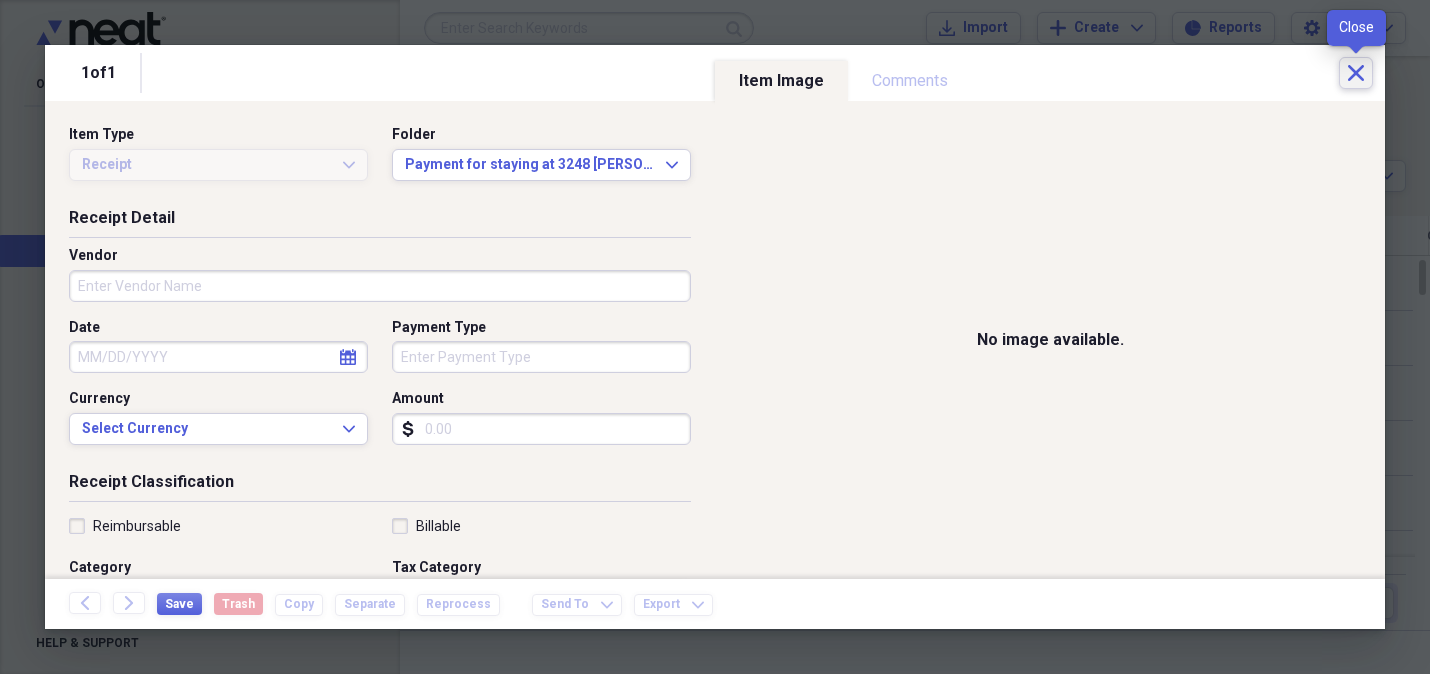 click on "Close" at bounding box center [1356, 73] 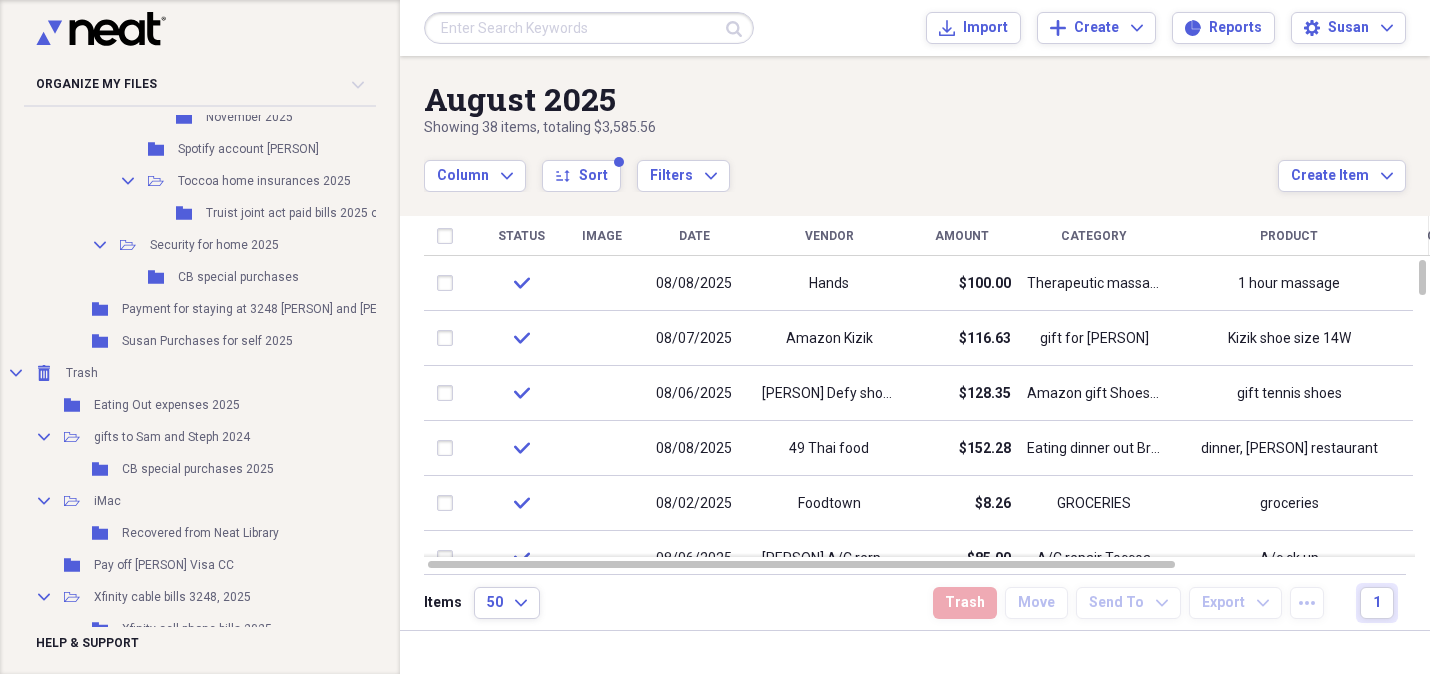 scroll, scrollTop: 2286, scrollLeft: 0, axis: vertical 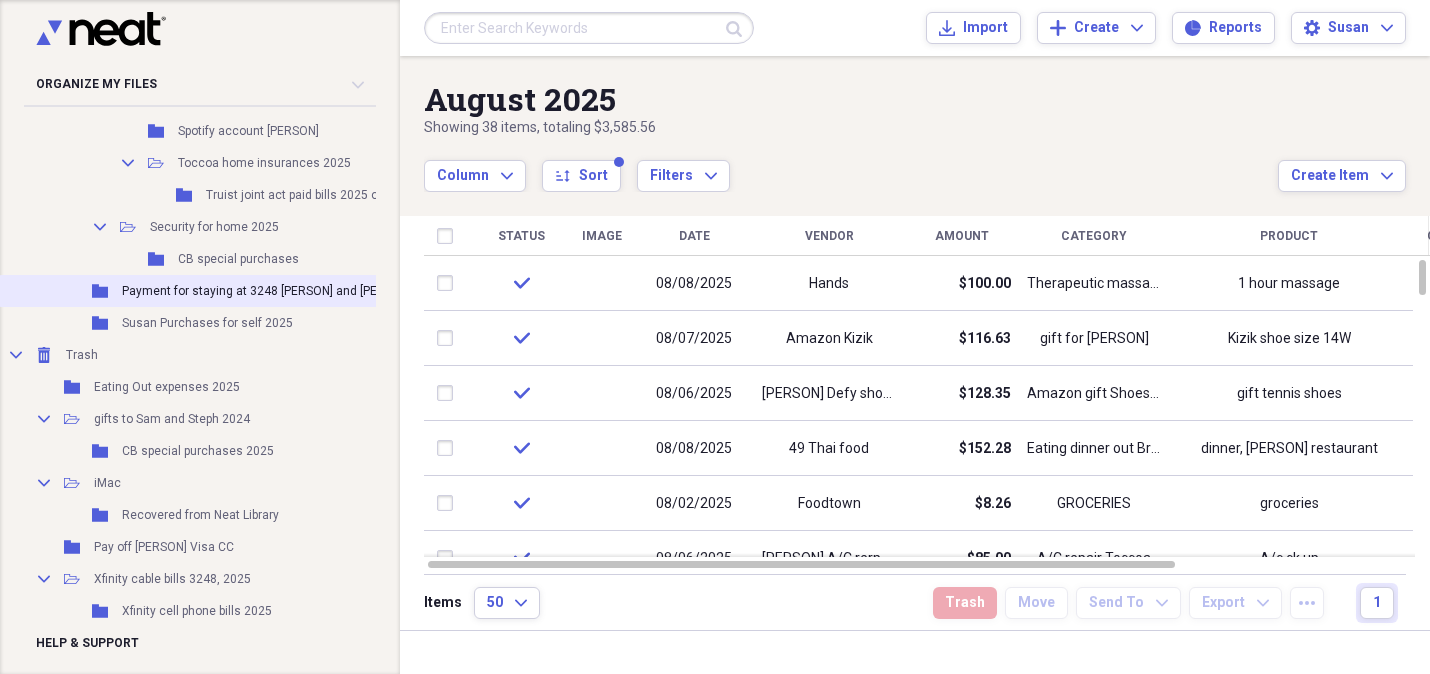 click on "Payment for staying at 3248 [PERSON] and [PERSON] [YEAR]" at bounding box center [286, 291] 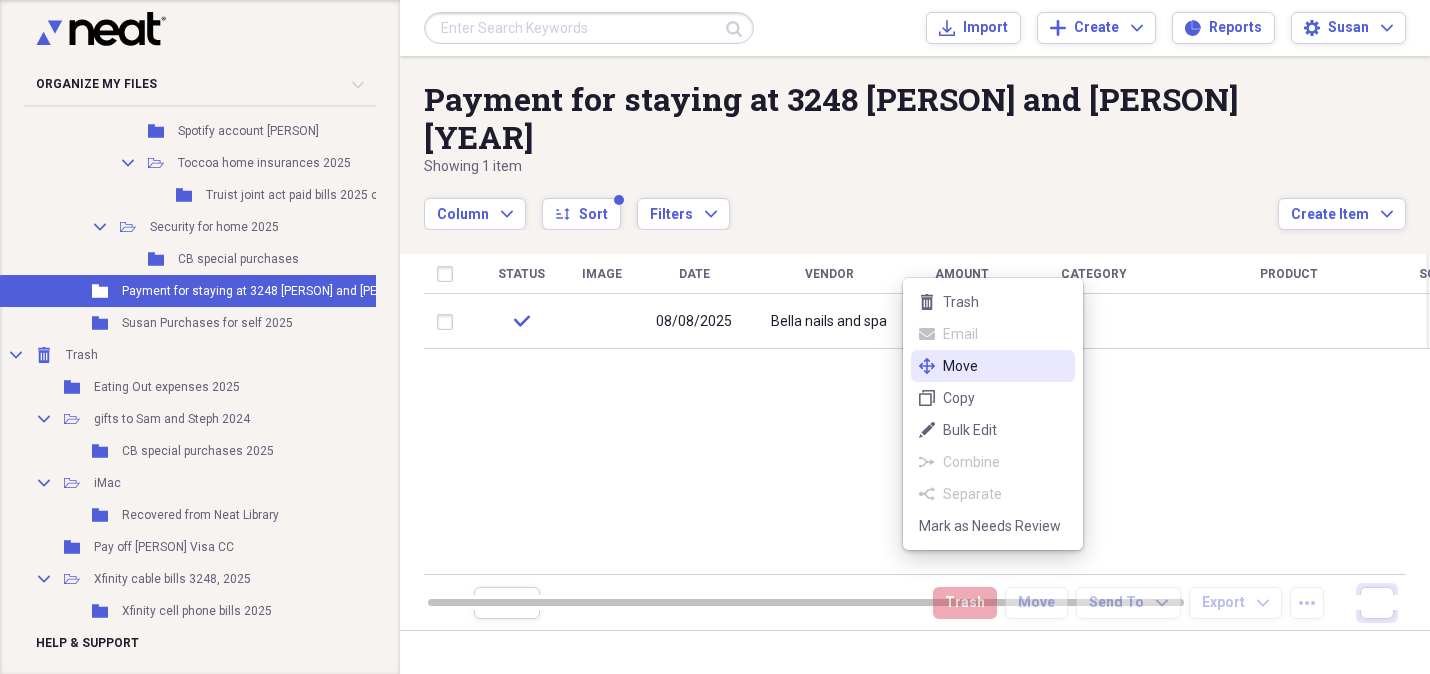 click on "Move" at bounding box center [1005, 366] 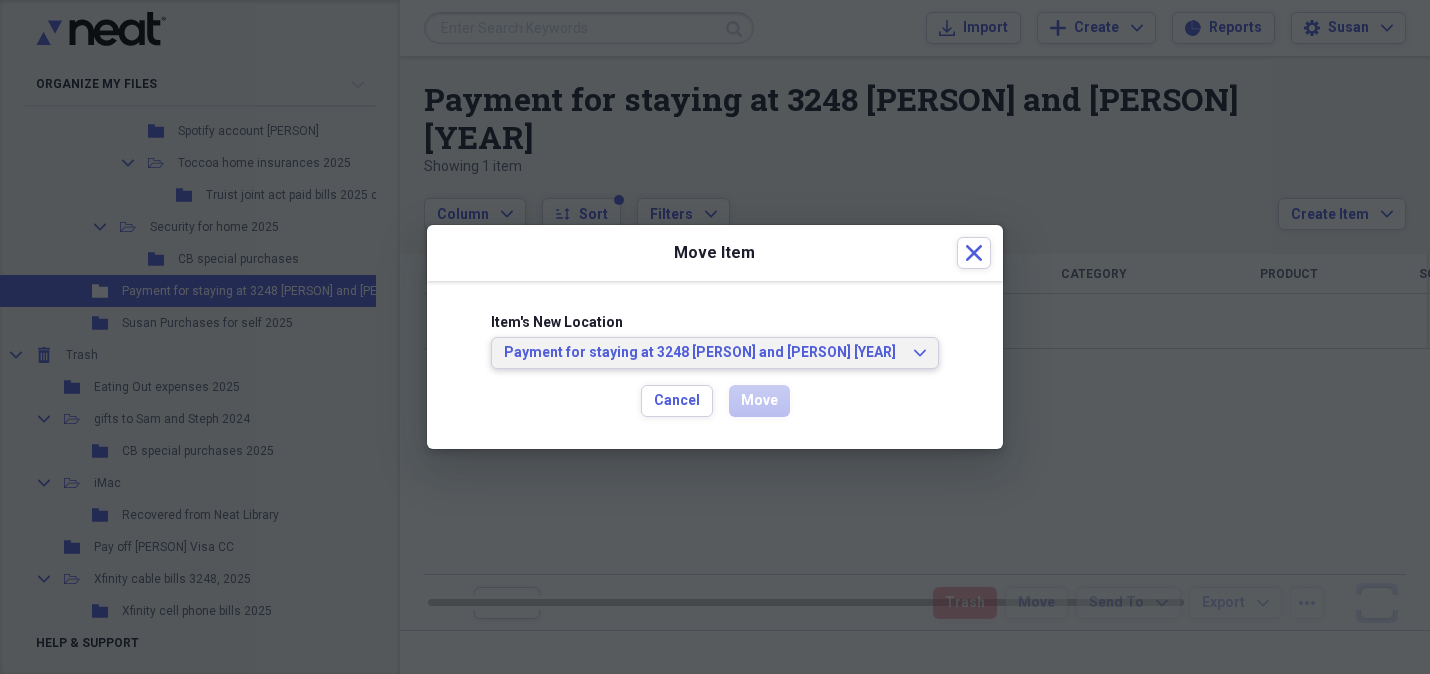 click on "Payment for staying at 3248 [PERSON] and [PERSON] [YEAR] Expand" at bounding box center (715, 353) 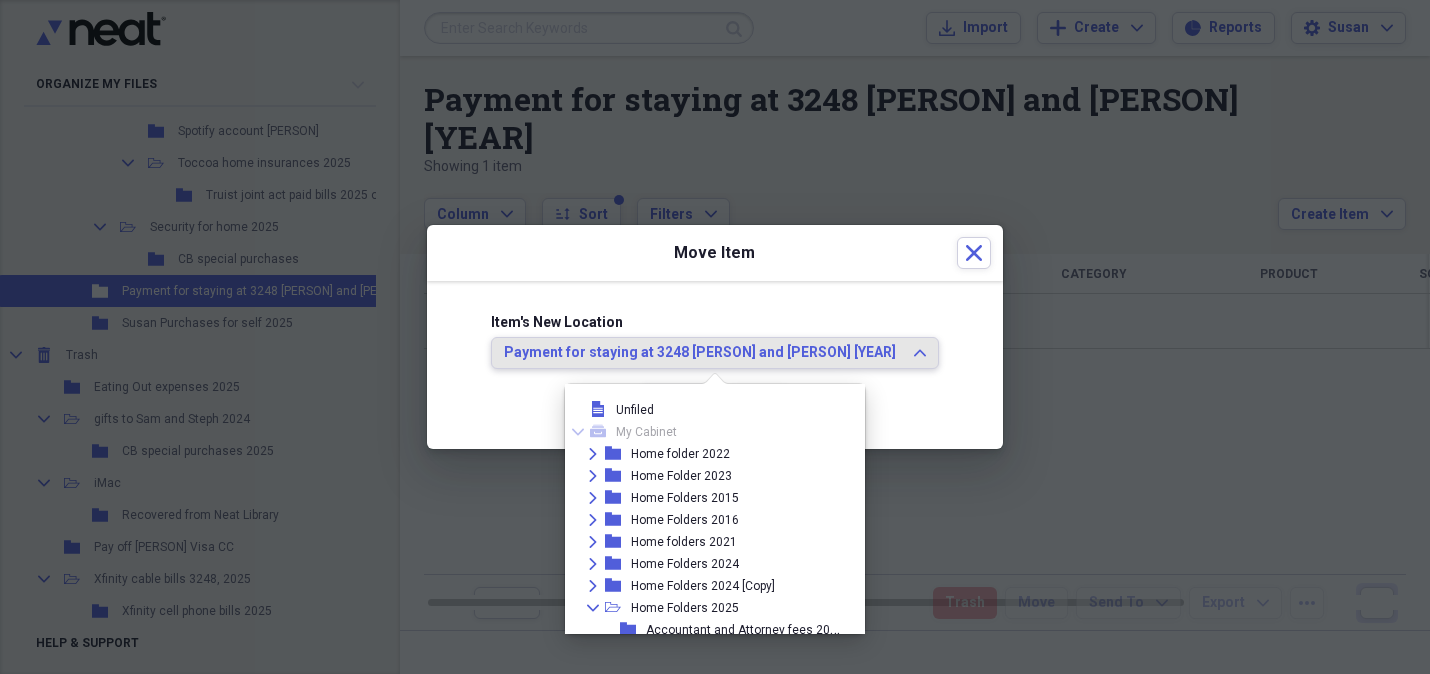 scroll, scrollTop: 1514, scrollLeft: 0, axis: vertical 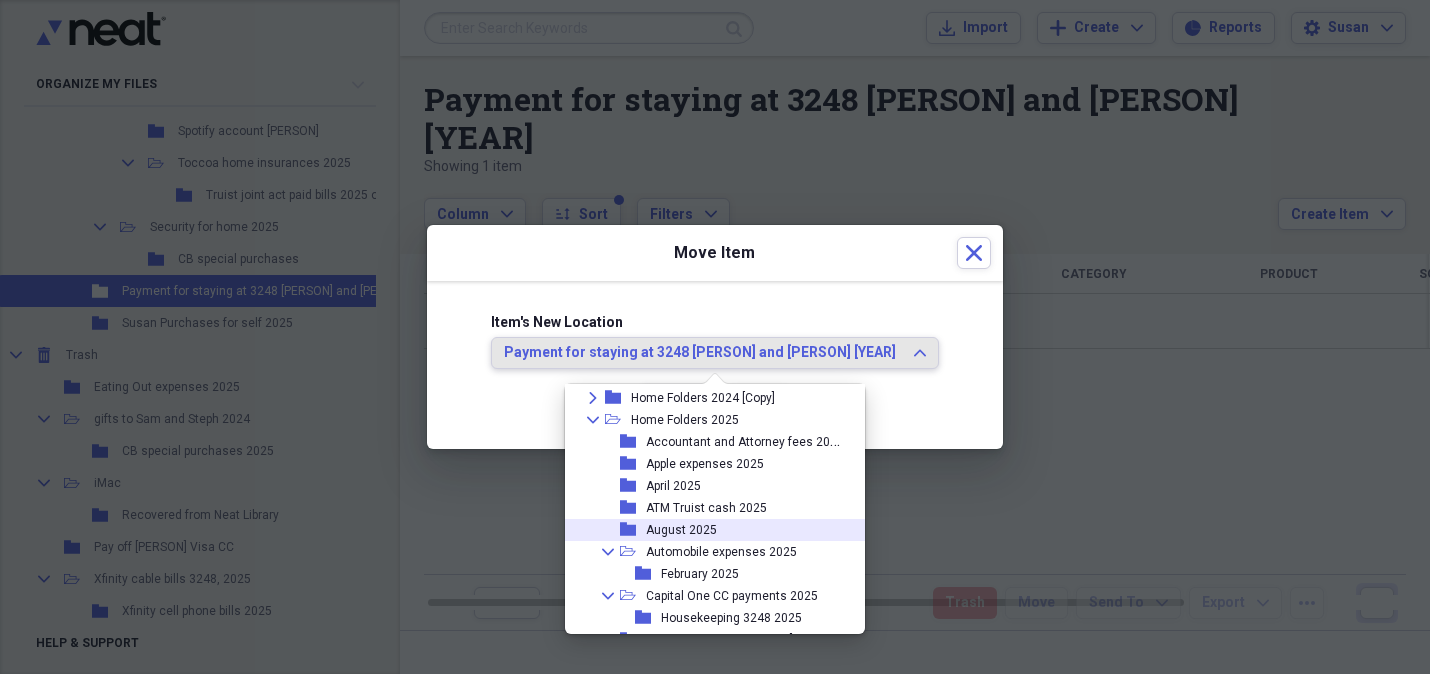 click on "August 2025" at bounding box center (681, 530) 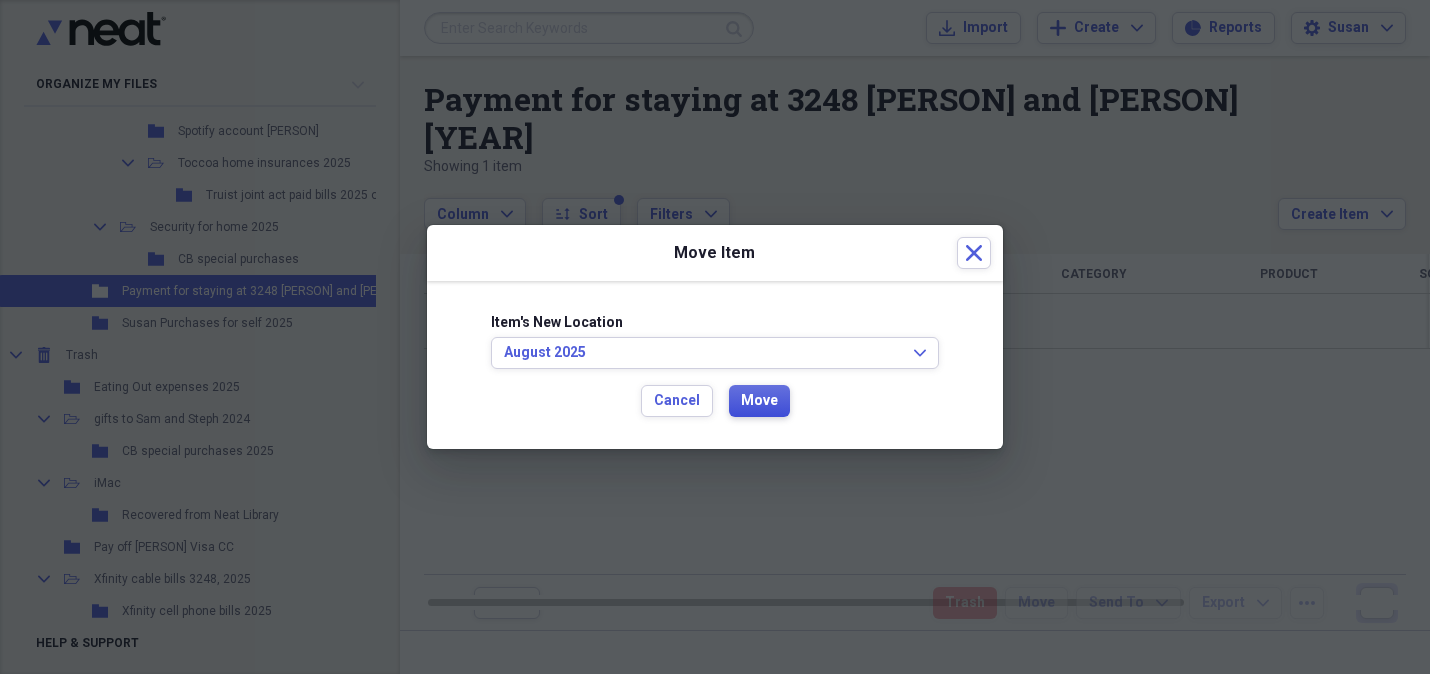 click on "Move" at bounding box center (759, 401) 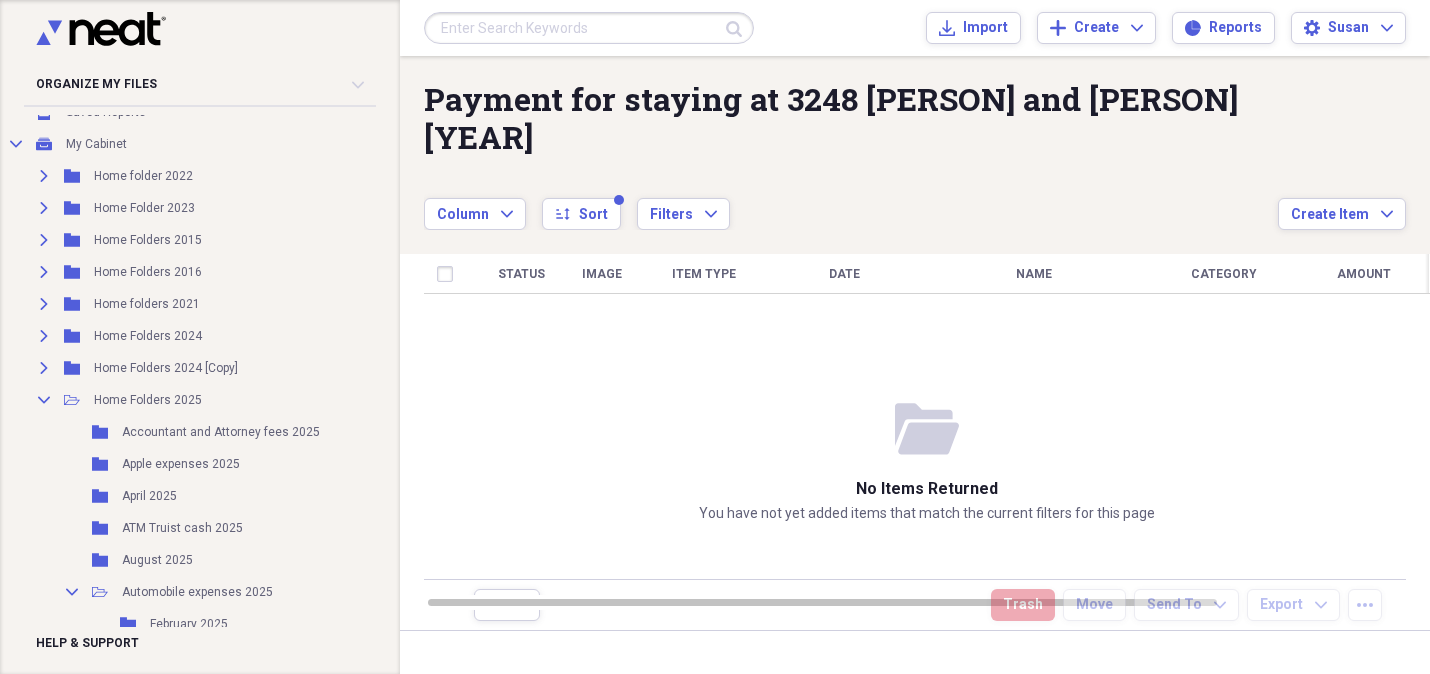 scroll, scrollTop: 121, scrollLeft: 0, axis: vertical 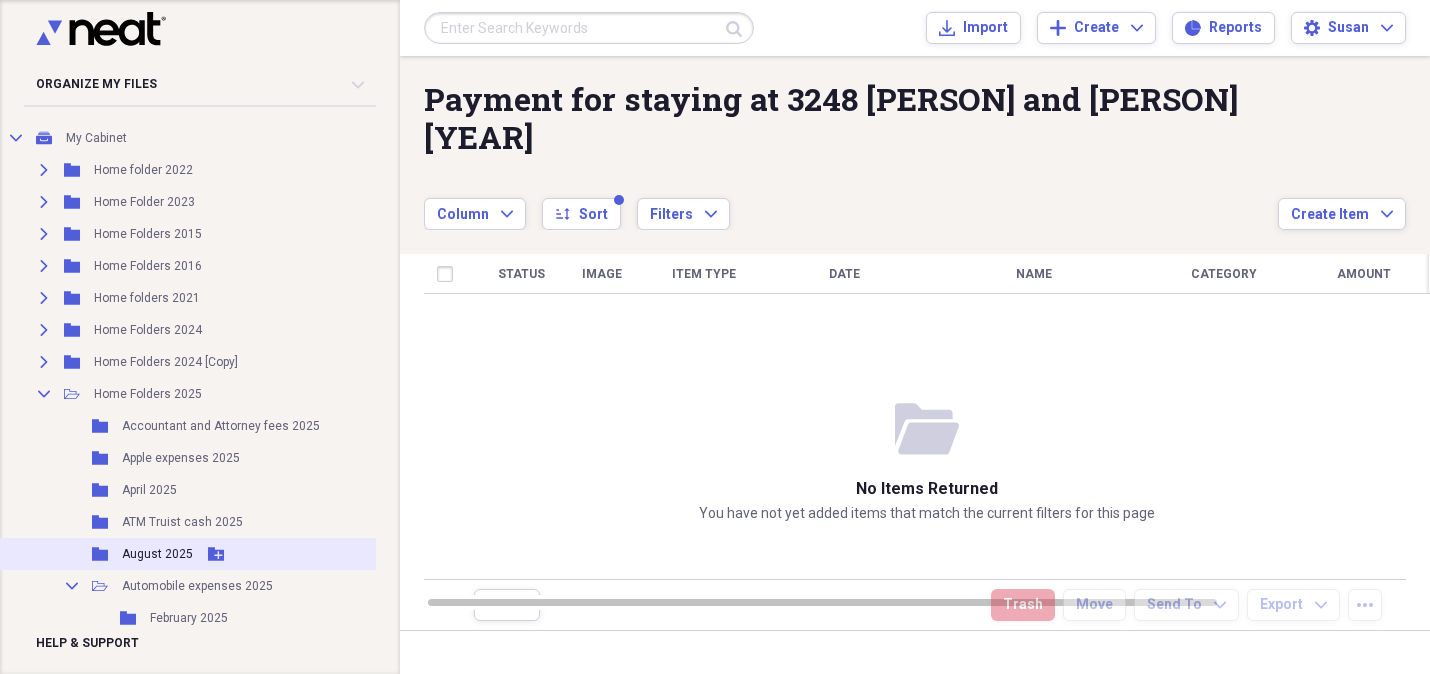 click on "August 2025" at bounding box center [157, 554] 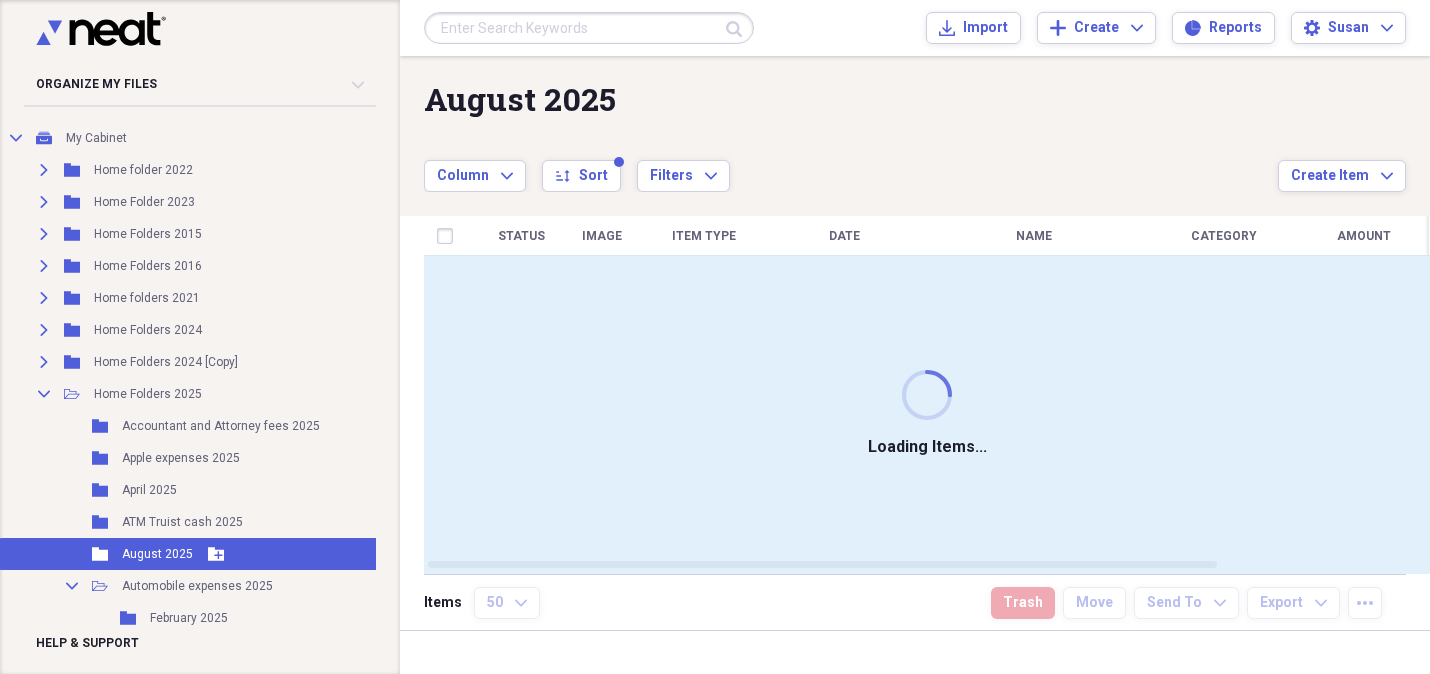 click on "August 2025" at bounding box center (157, 554) 